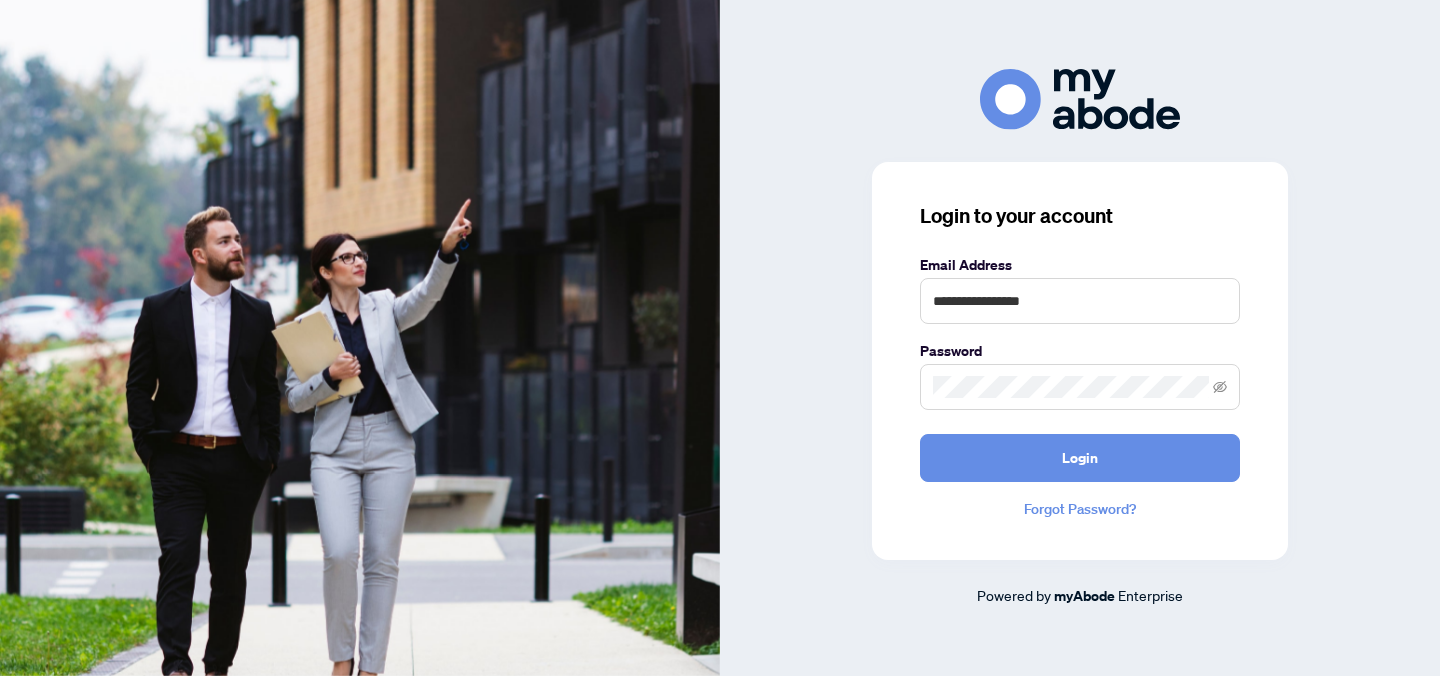 scroll, scrollTop: 0, scrollLeft: 0, axis: both 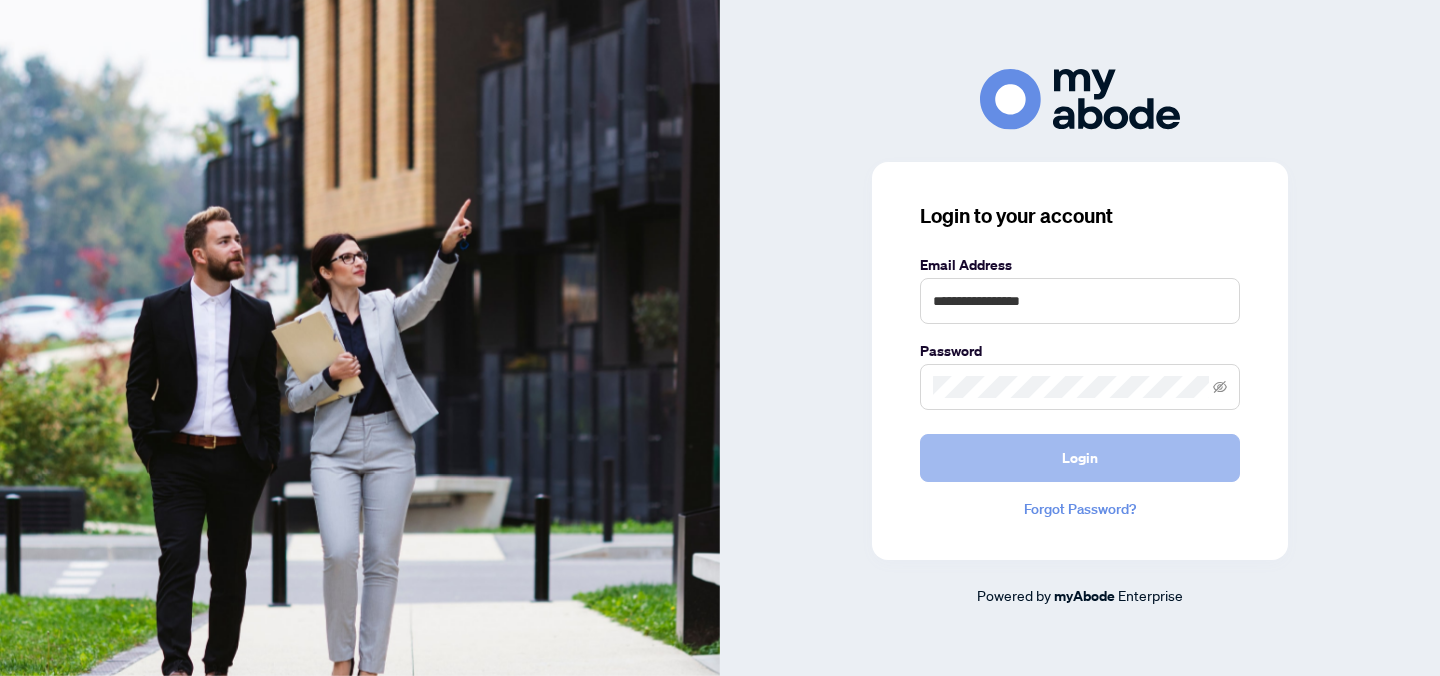 click on "Login" at bounding box center [1080, 458] 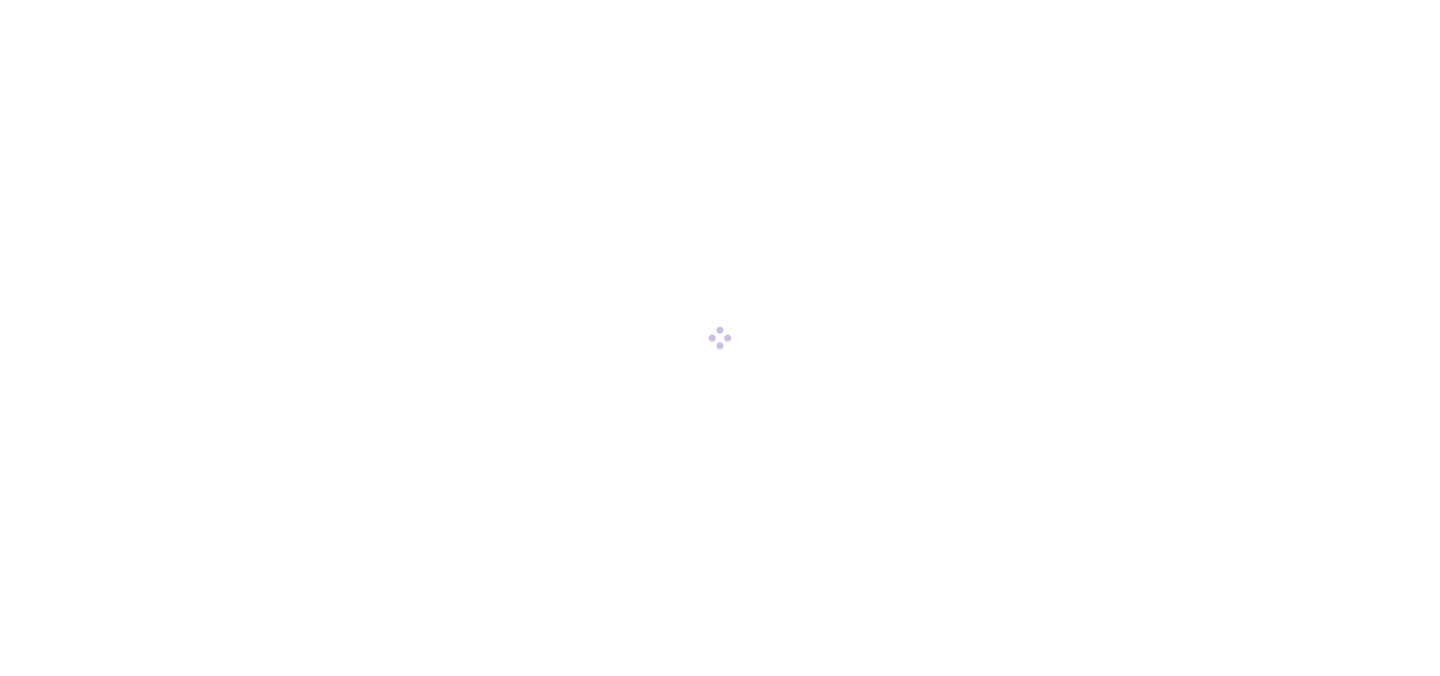 scroll, scrollTop: 0, scrollLeft: 0, axis: both 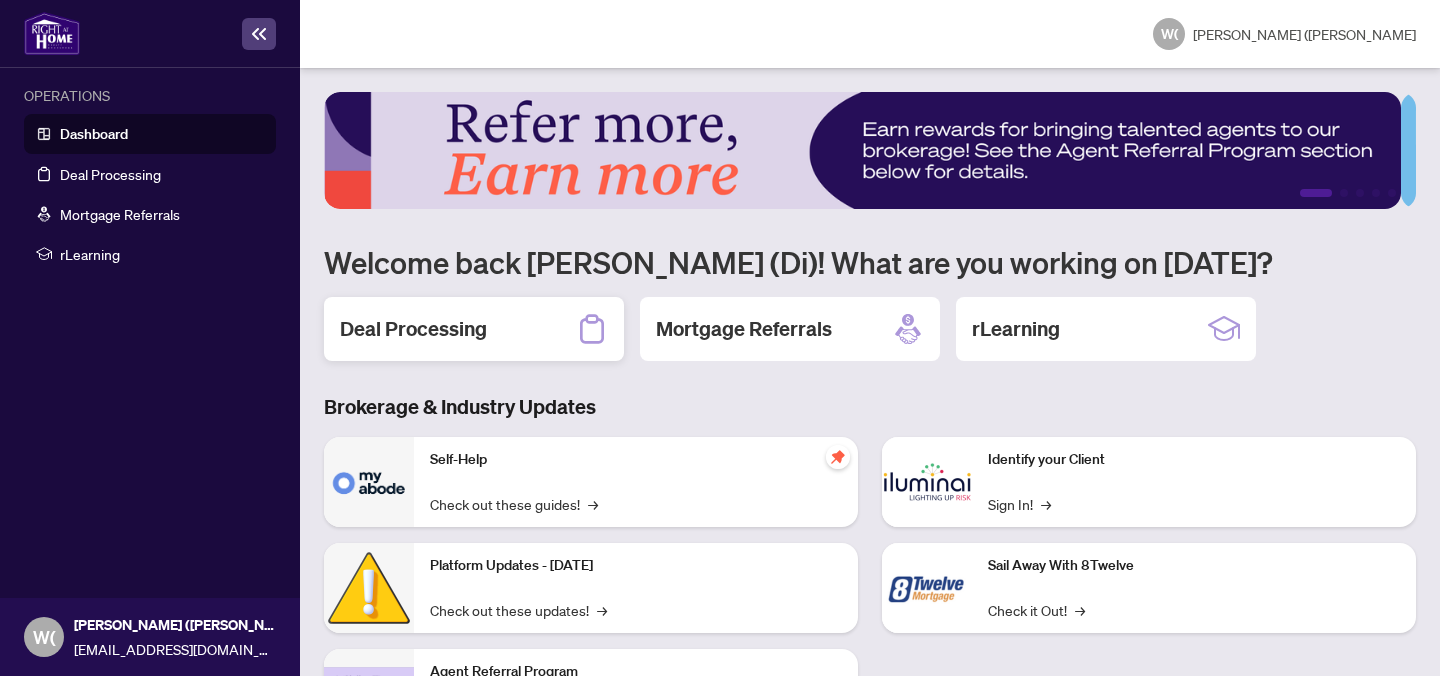 click on "Deal Processing" at bounding box center (474, 329) 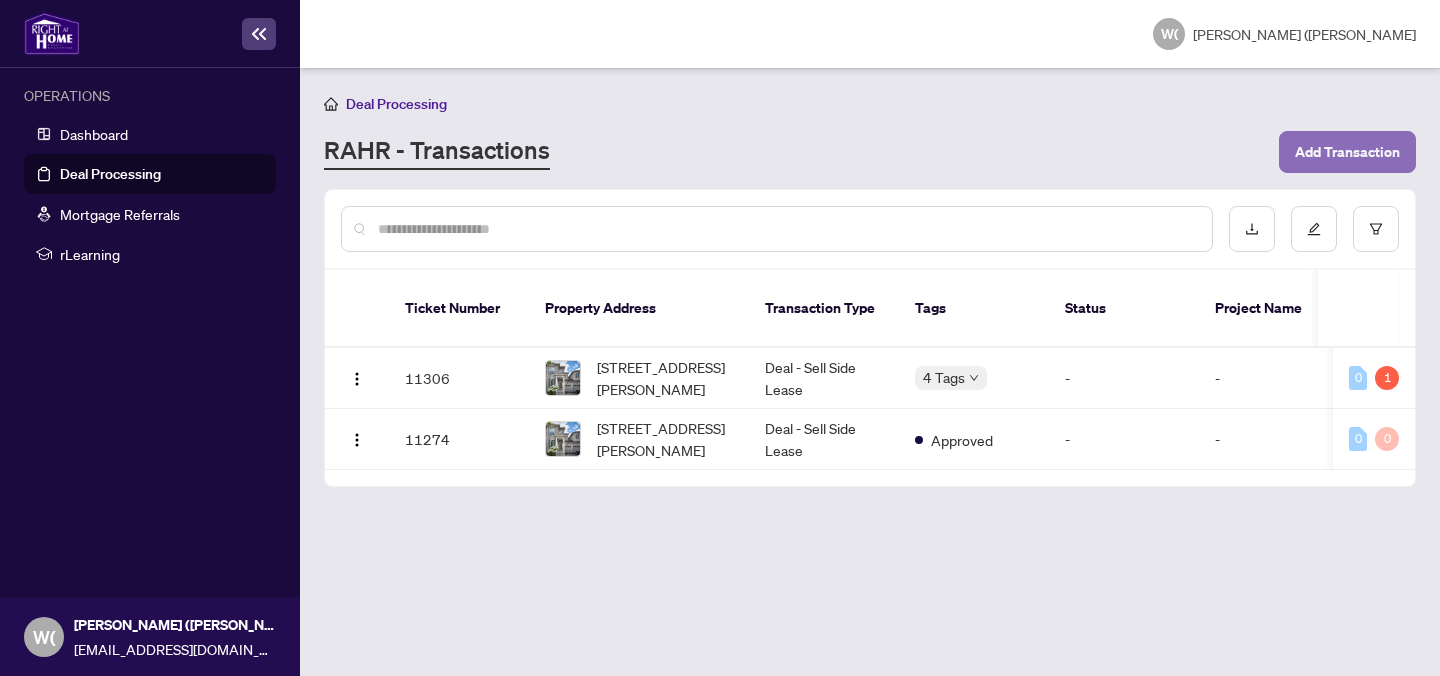 click on "Add Transaction" at bounding box center (1347, 152) 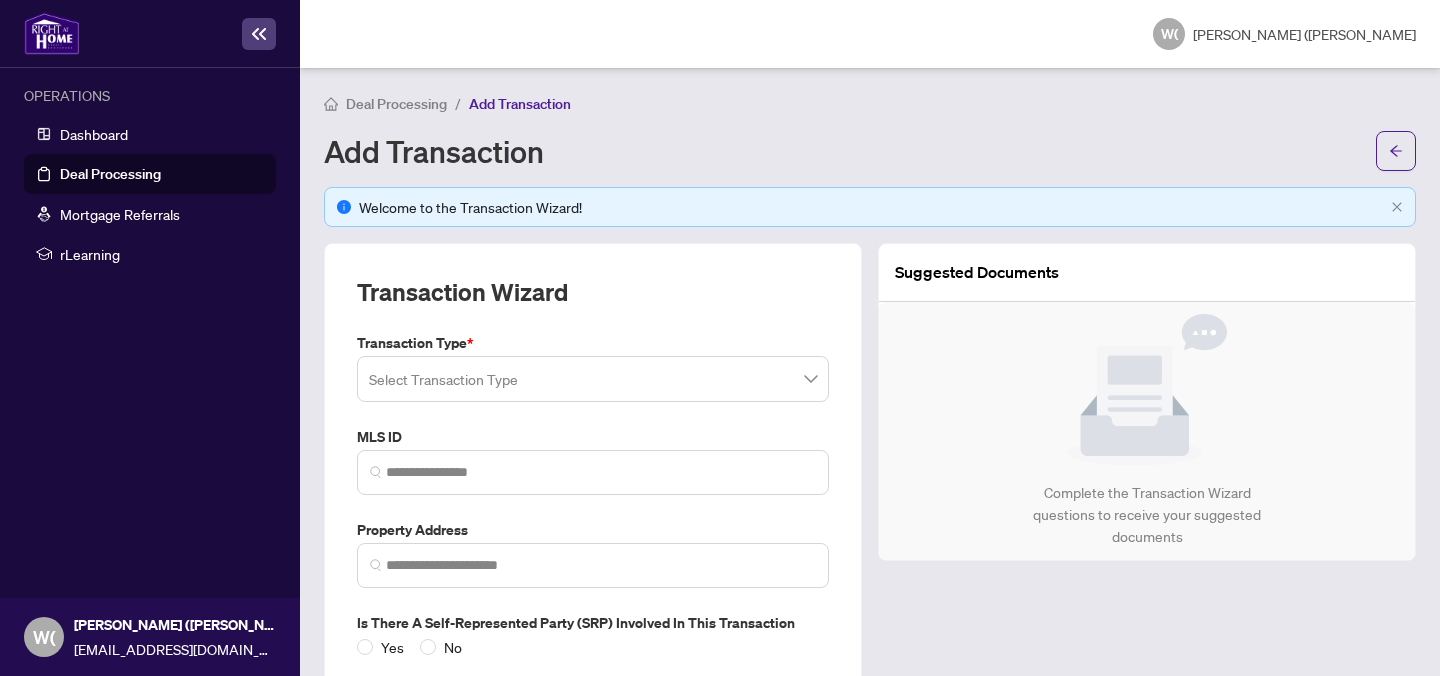 click at bounding box center [593, 379] 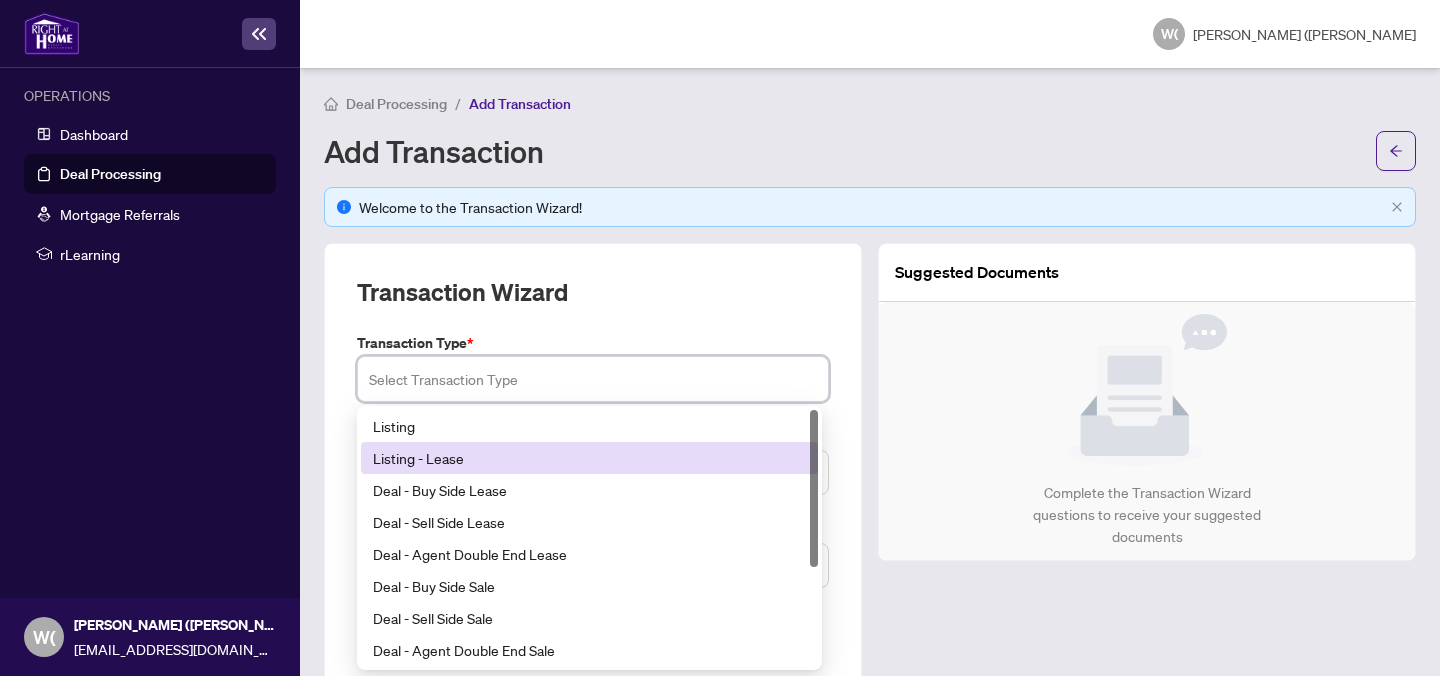 click on "Listing - Lease" at bounding box center (589, 458) 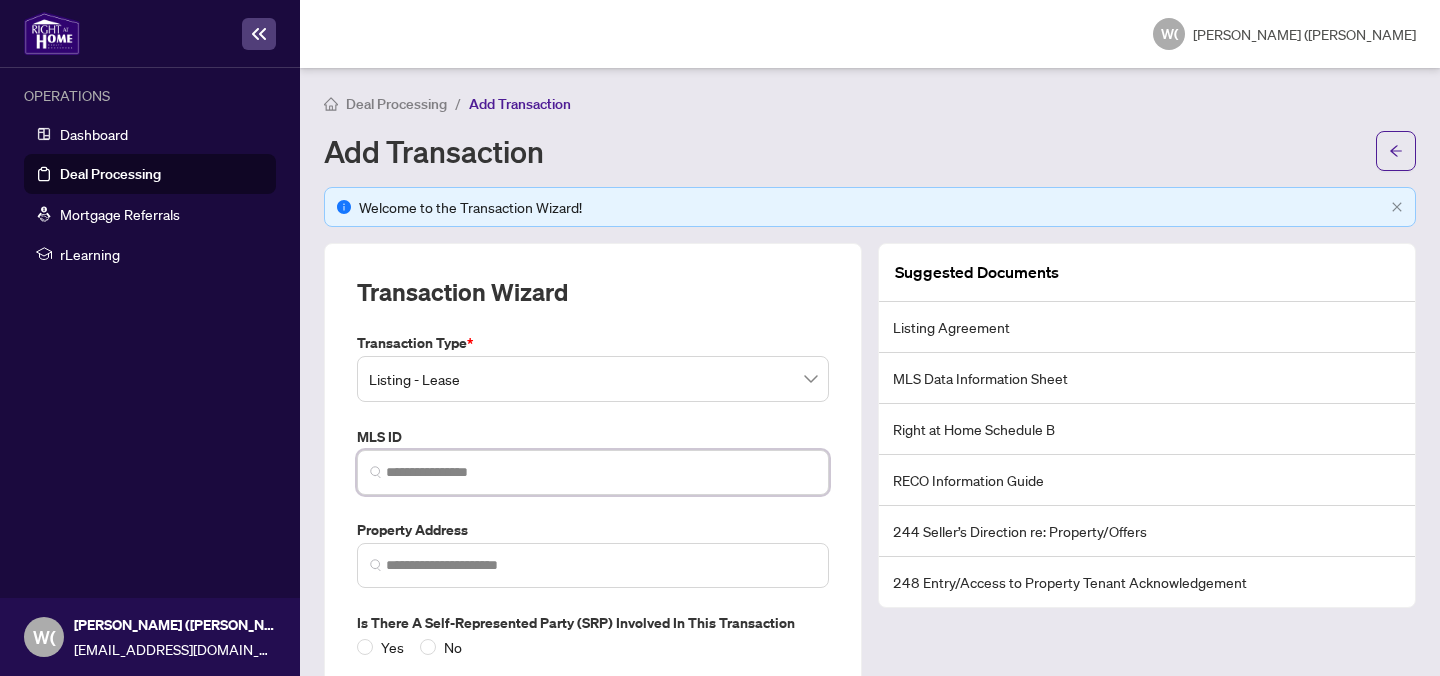 click at bounding box center (601, 472) 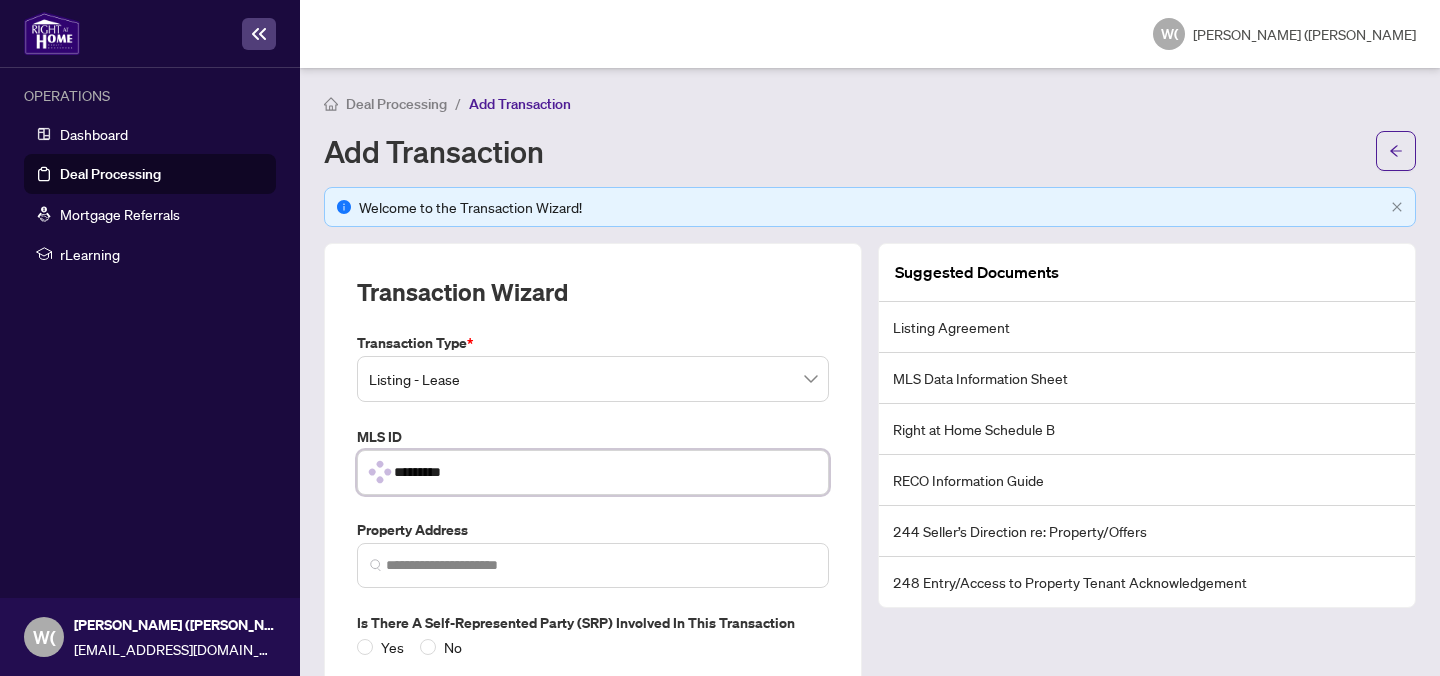 type on "*********" 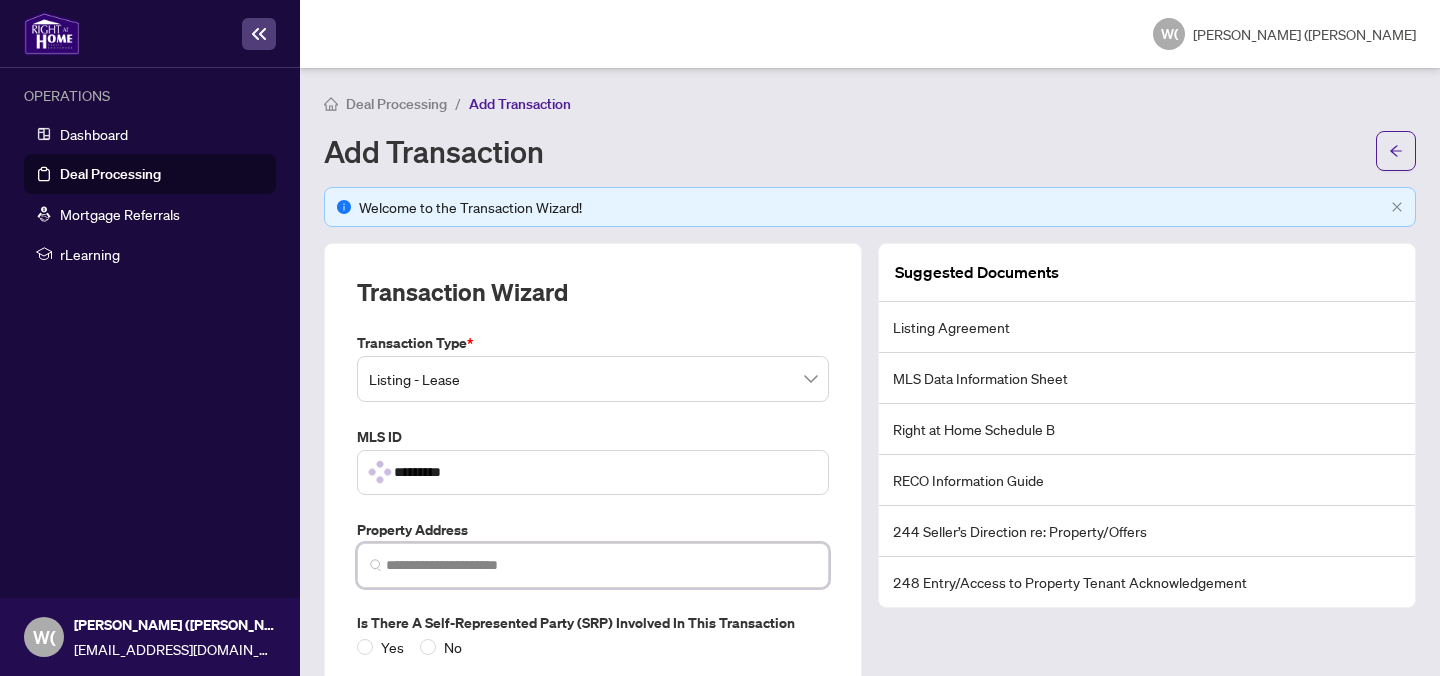 click at bounding box center (601, 565) 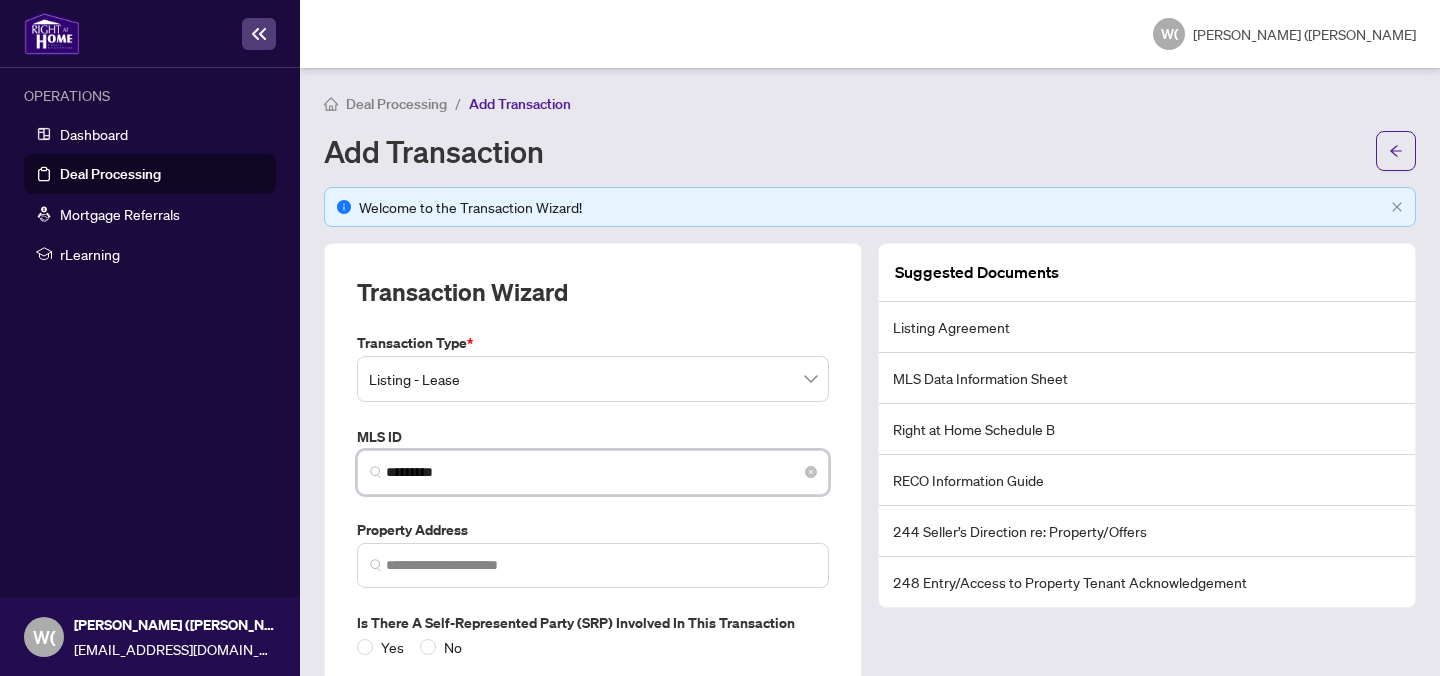 click on "*********" at bounding box center [601, 472] 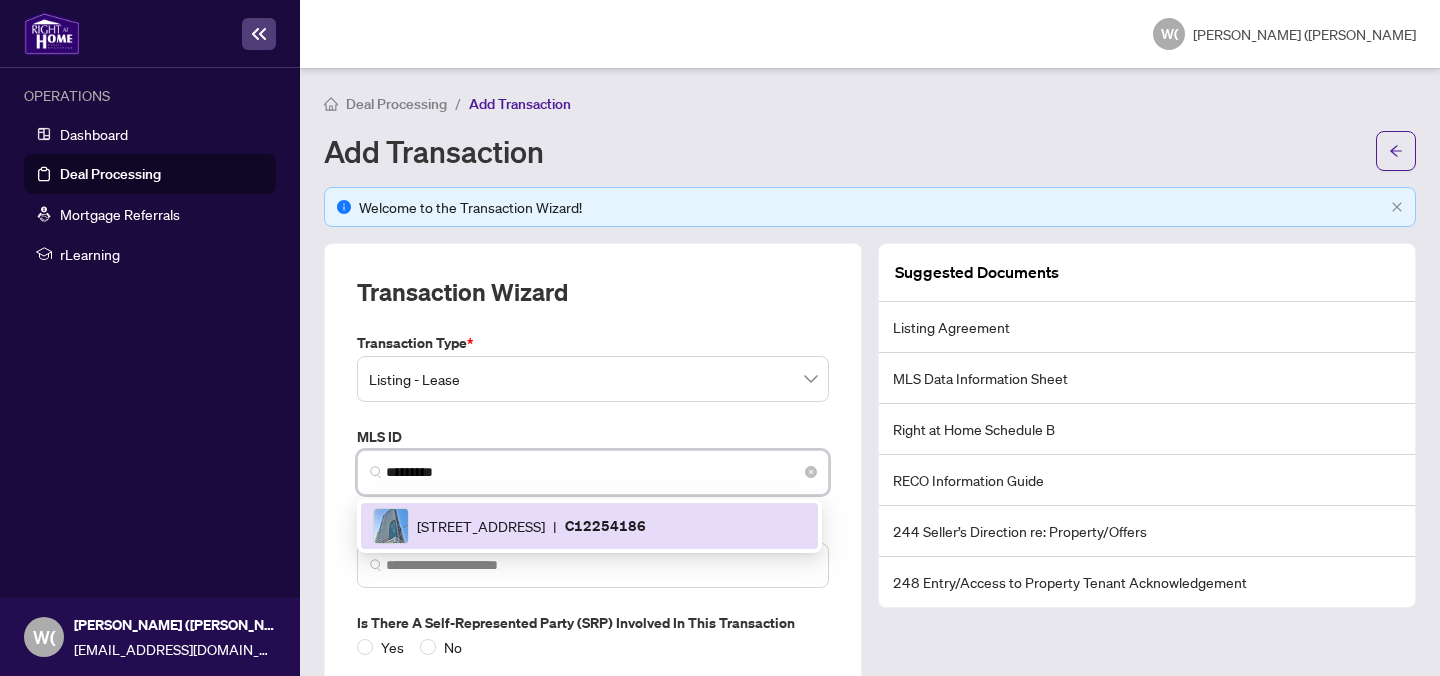 click on "161 Roehampton Ave, Toronto, Ontario M4P 0C8, Canada | C12254186" at bounding box center (589, 526) 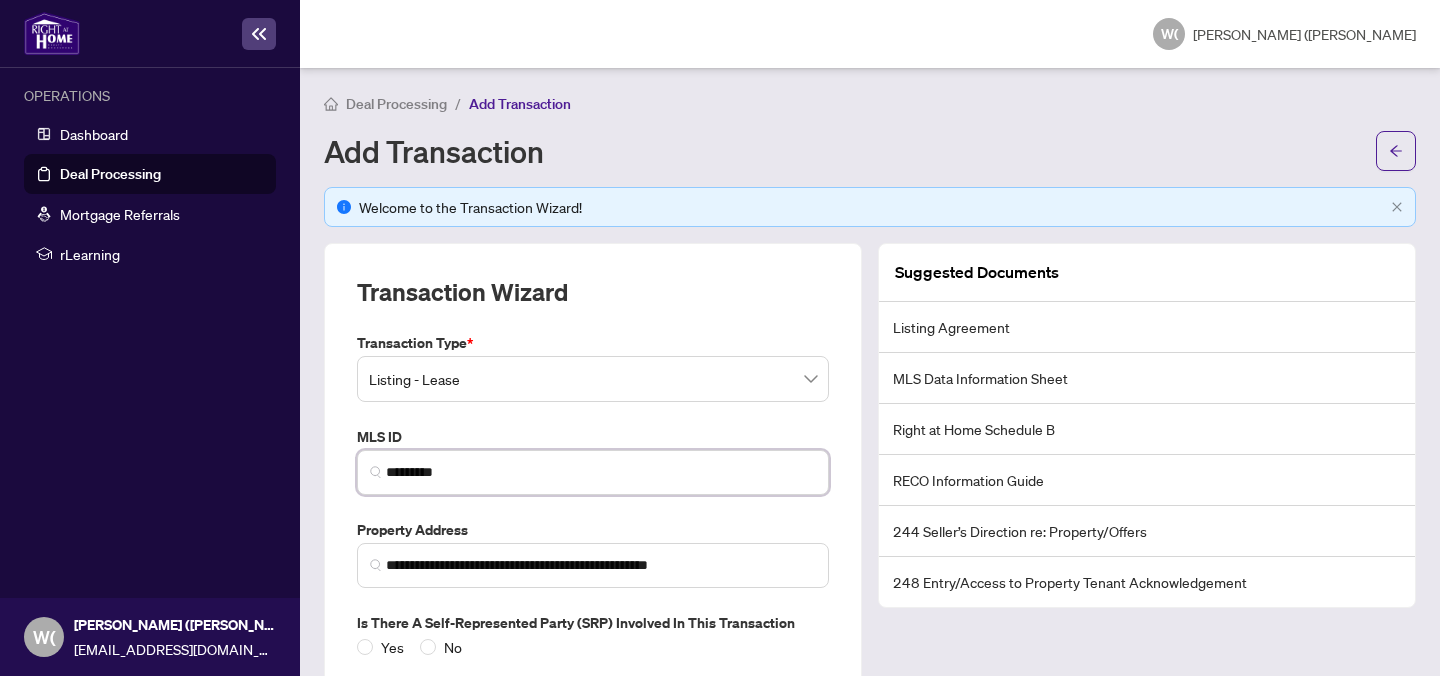 scroll, scrollTop: 185, scrollLeft: 0, axis: vertical 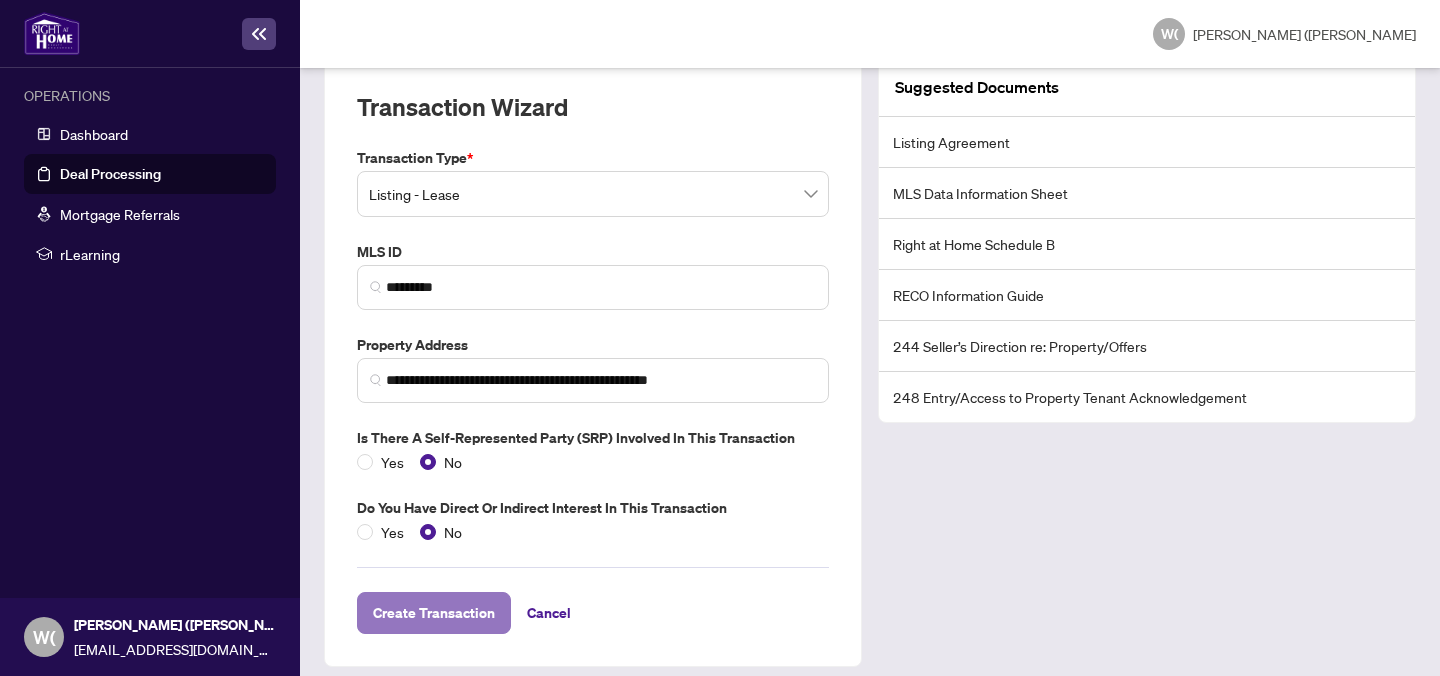 click on "Create Transaction" at bounding box center [434, 613] 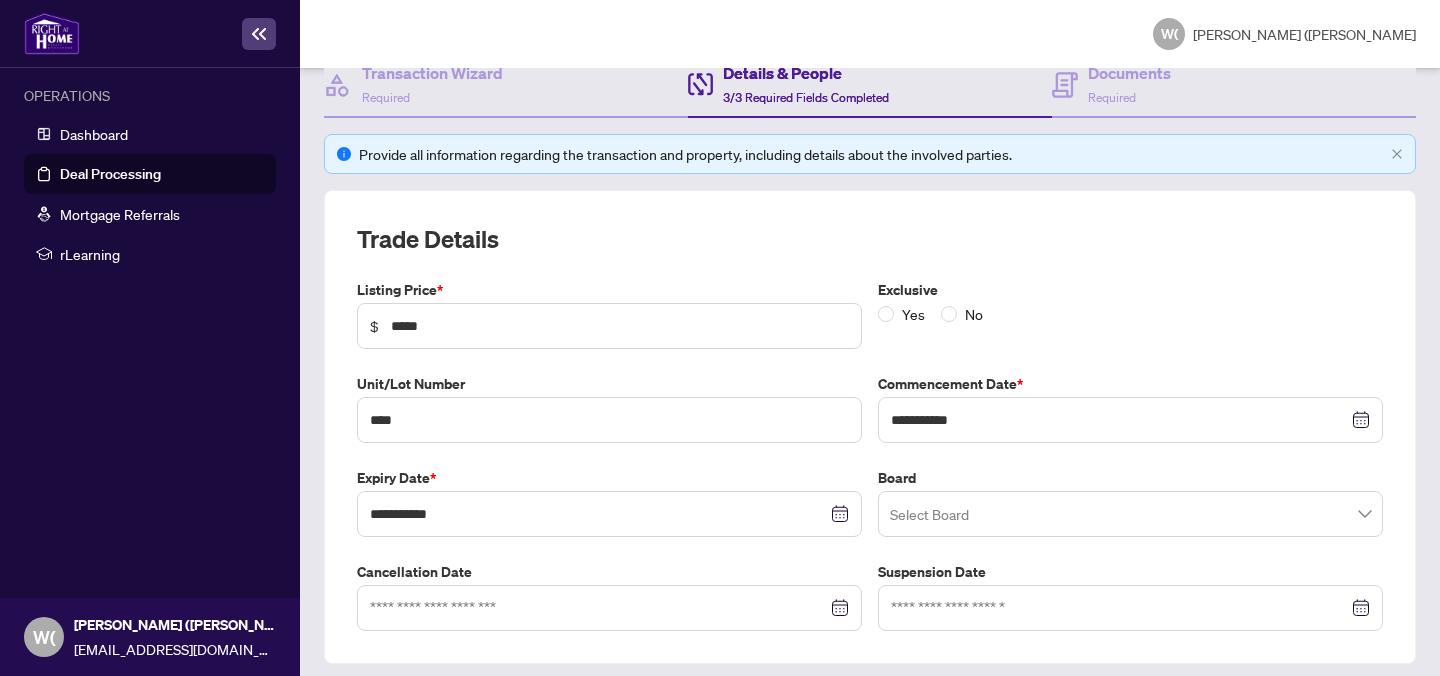 scroll, scrollTop: 316, scrollLeft: 0, axis: vertical 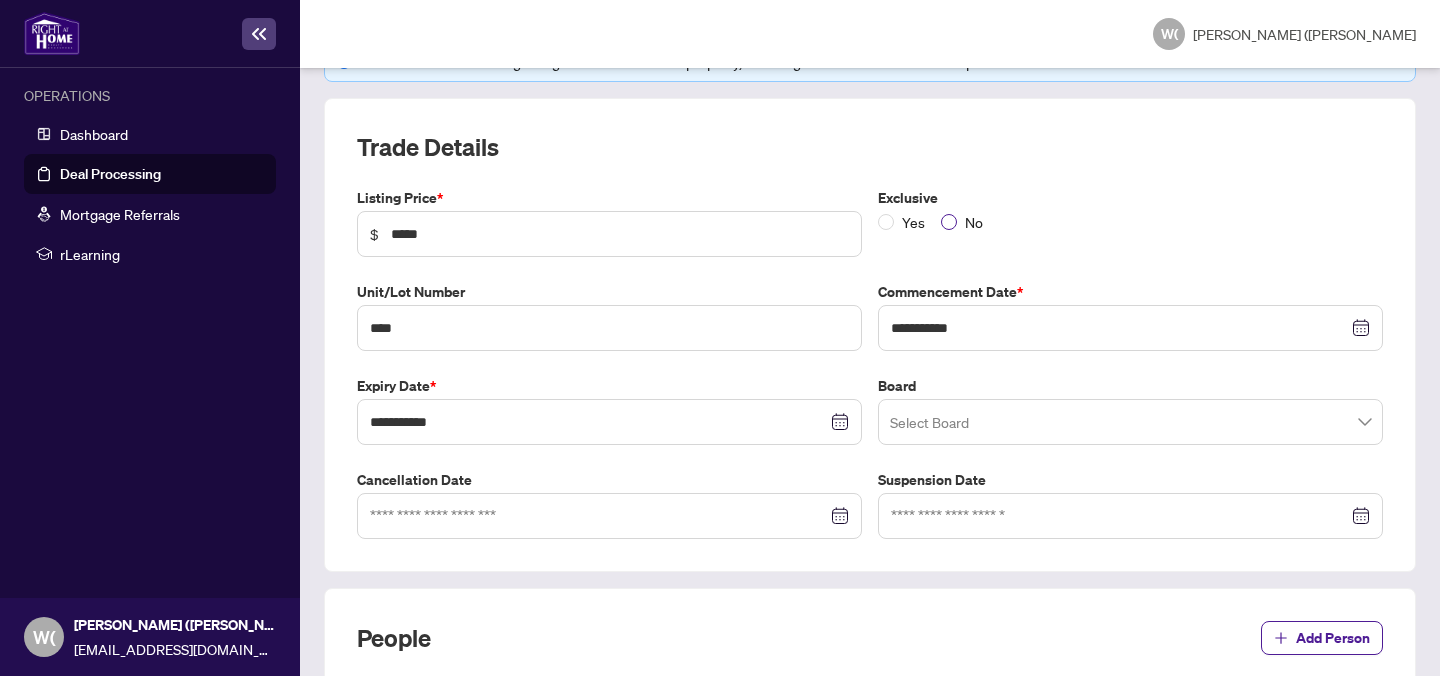 click on "No" at bounding box center (974, 222) 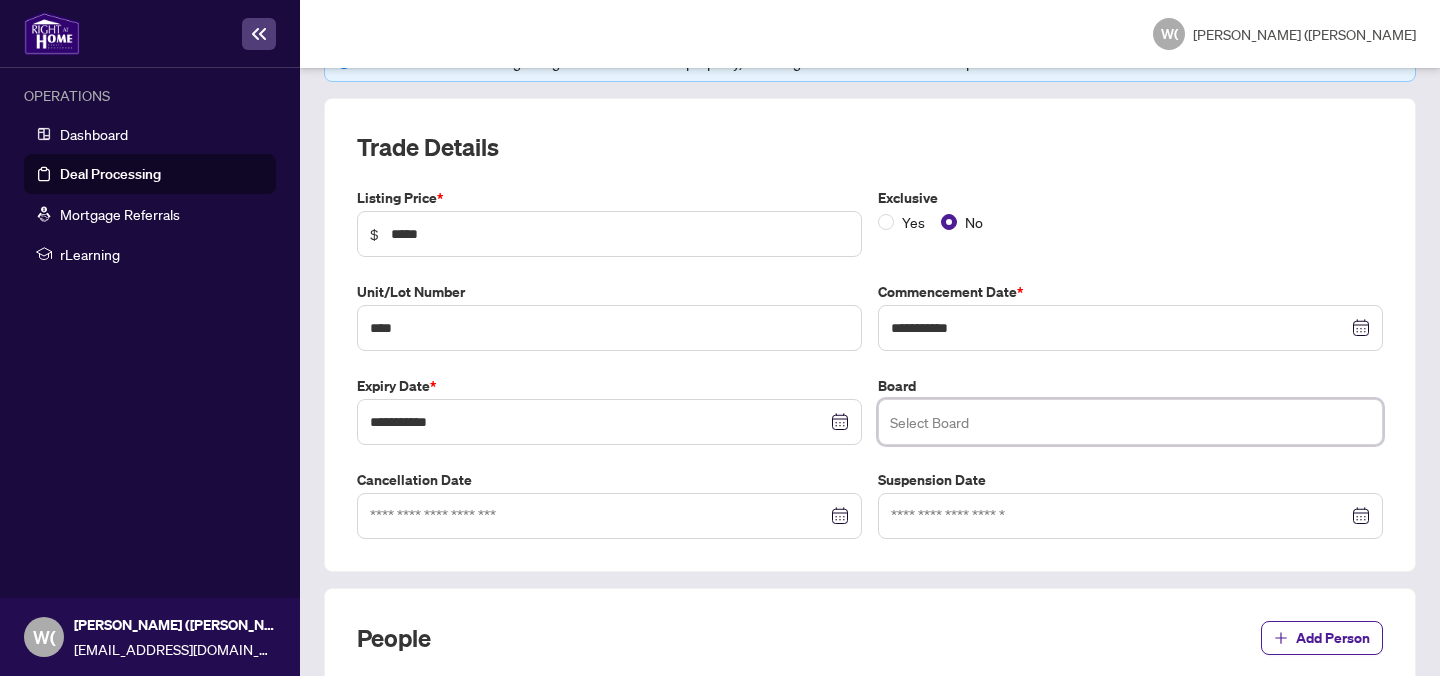 click at bounding box center (1130, 422) 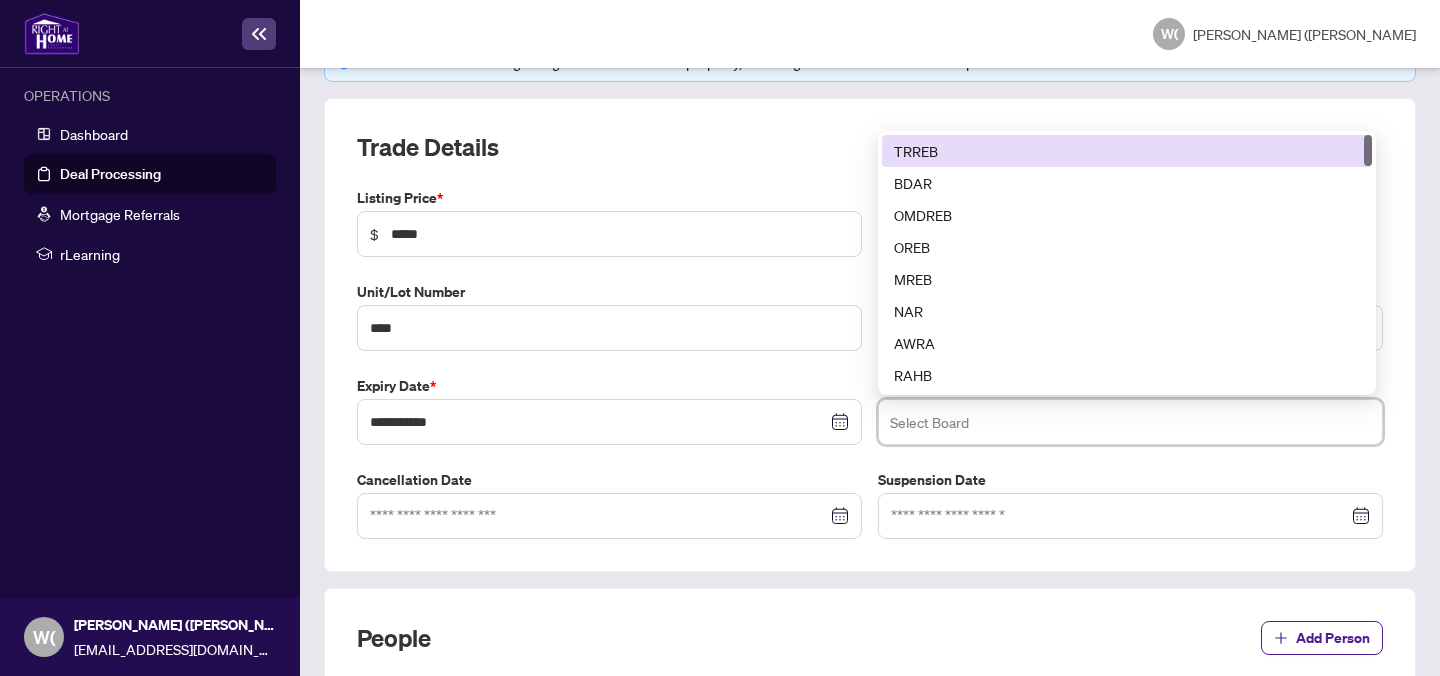 click on "TRREB" at bounding box center [1127, 151] 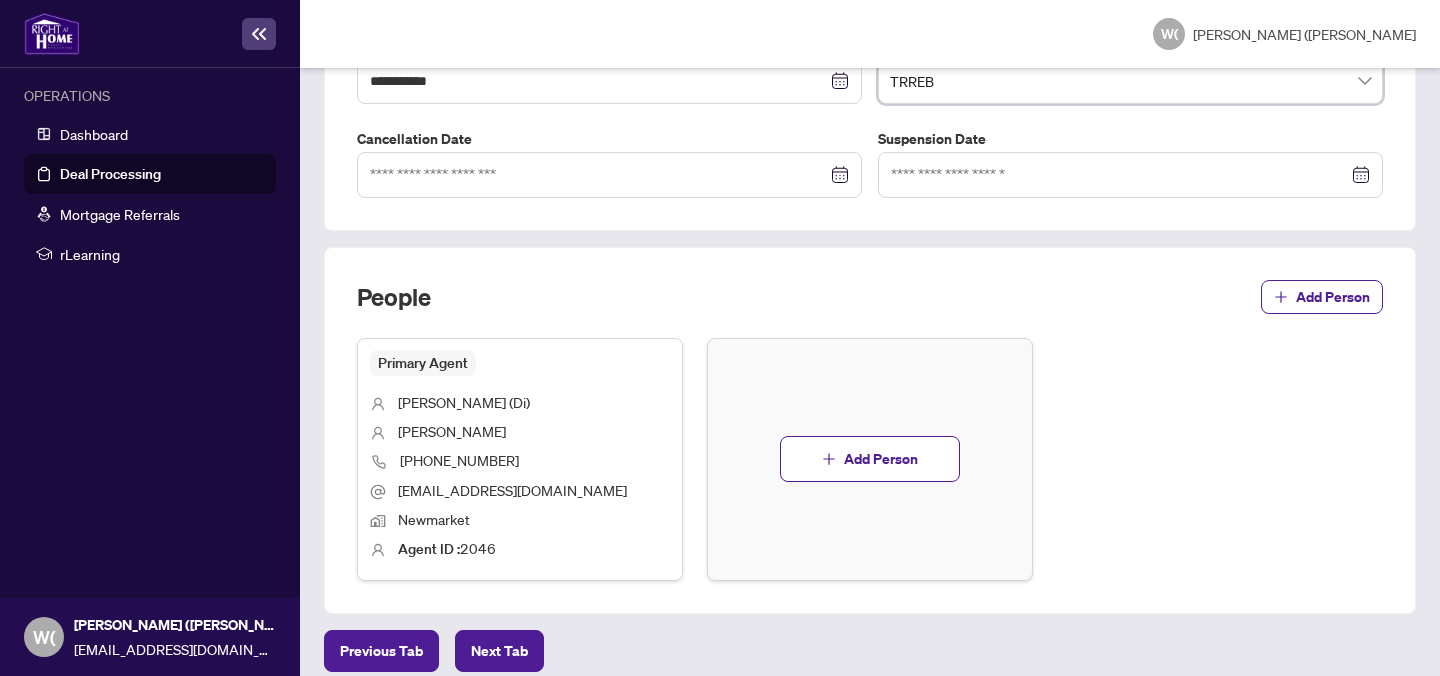 scroll, scrollTop: 675, scrollLeft: 0, axis: vertical 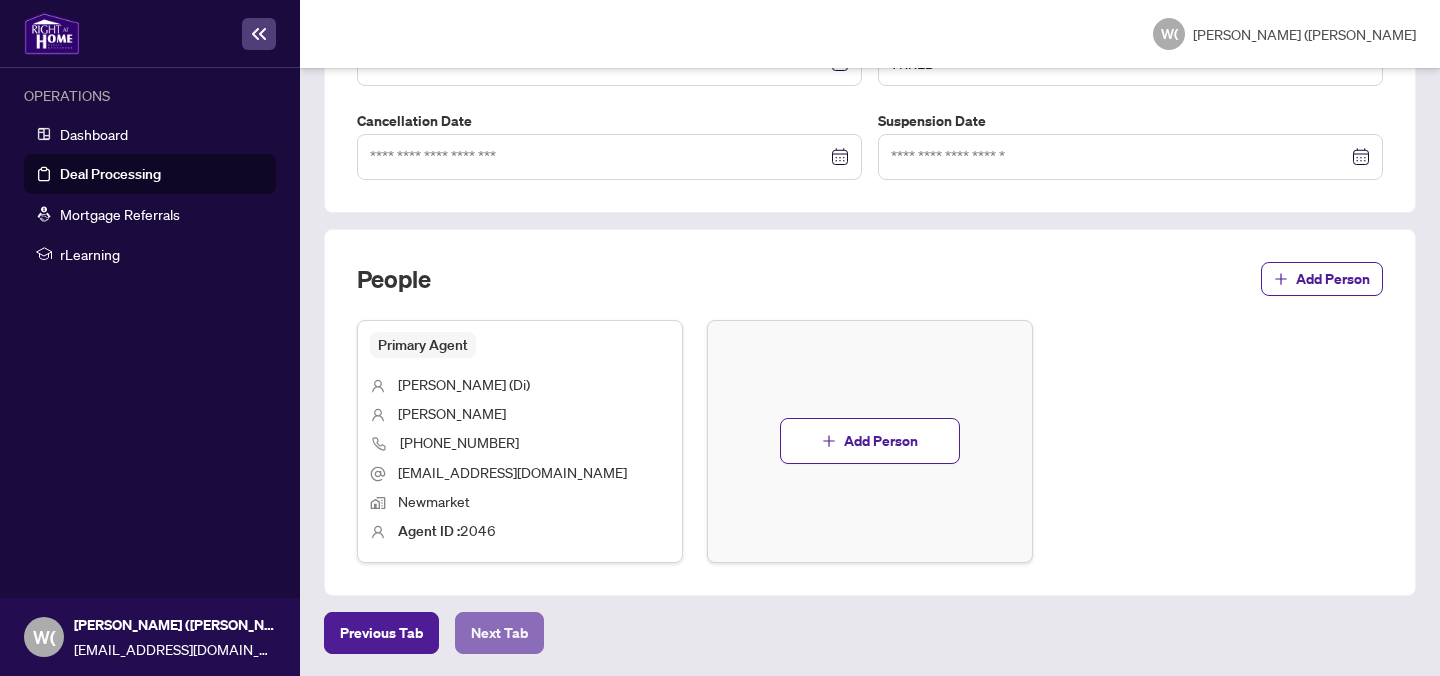 click on "Next Tab" at bounding box center [499, 633] 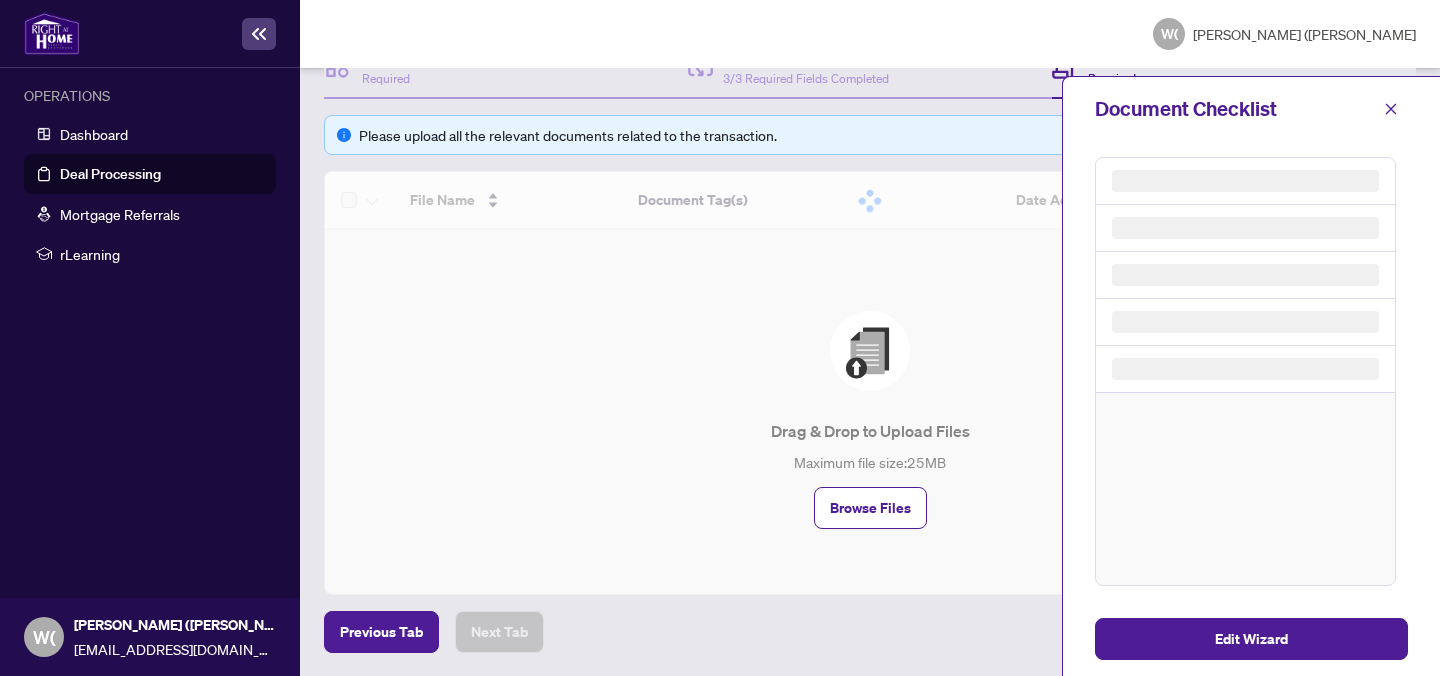 scroll, scrollTop: 169, scrollLeft: 0, axis: vertical 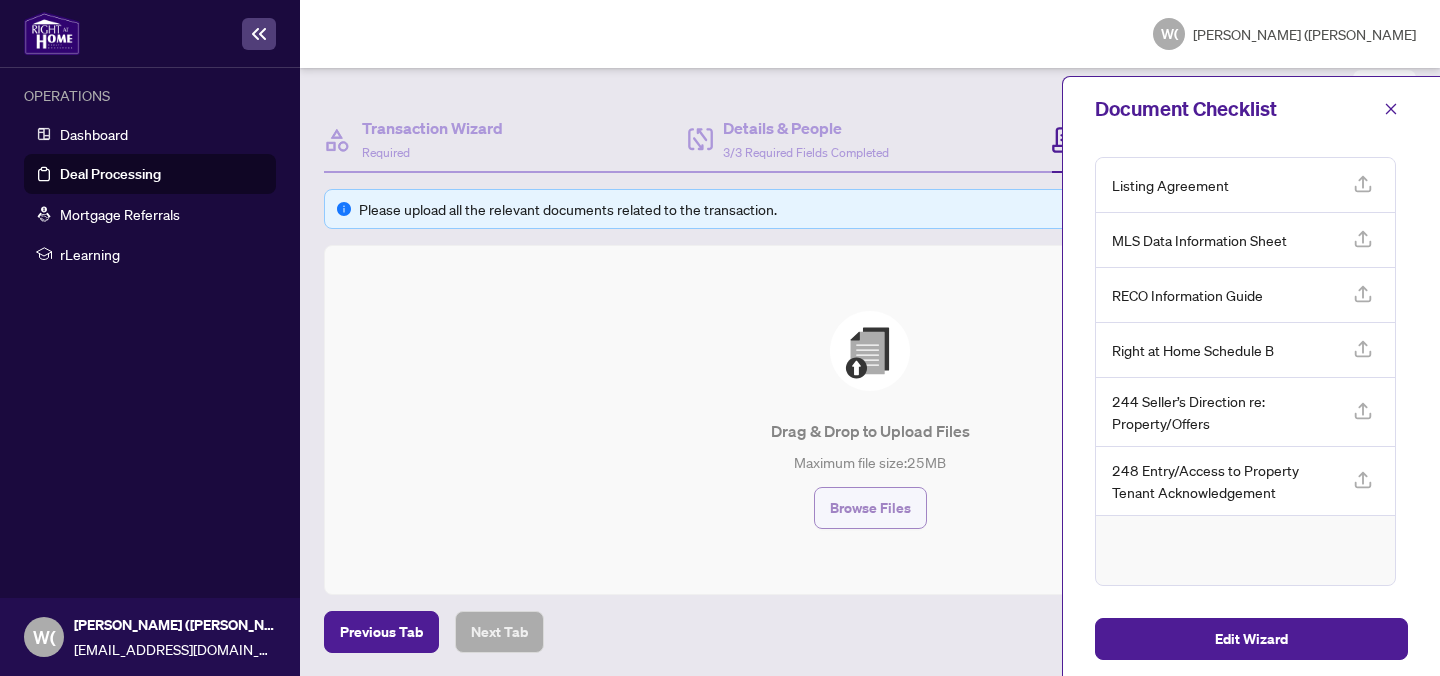 click on "Browse Files" at bounding box center [870, 508] 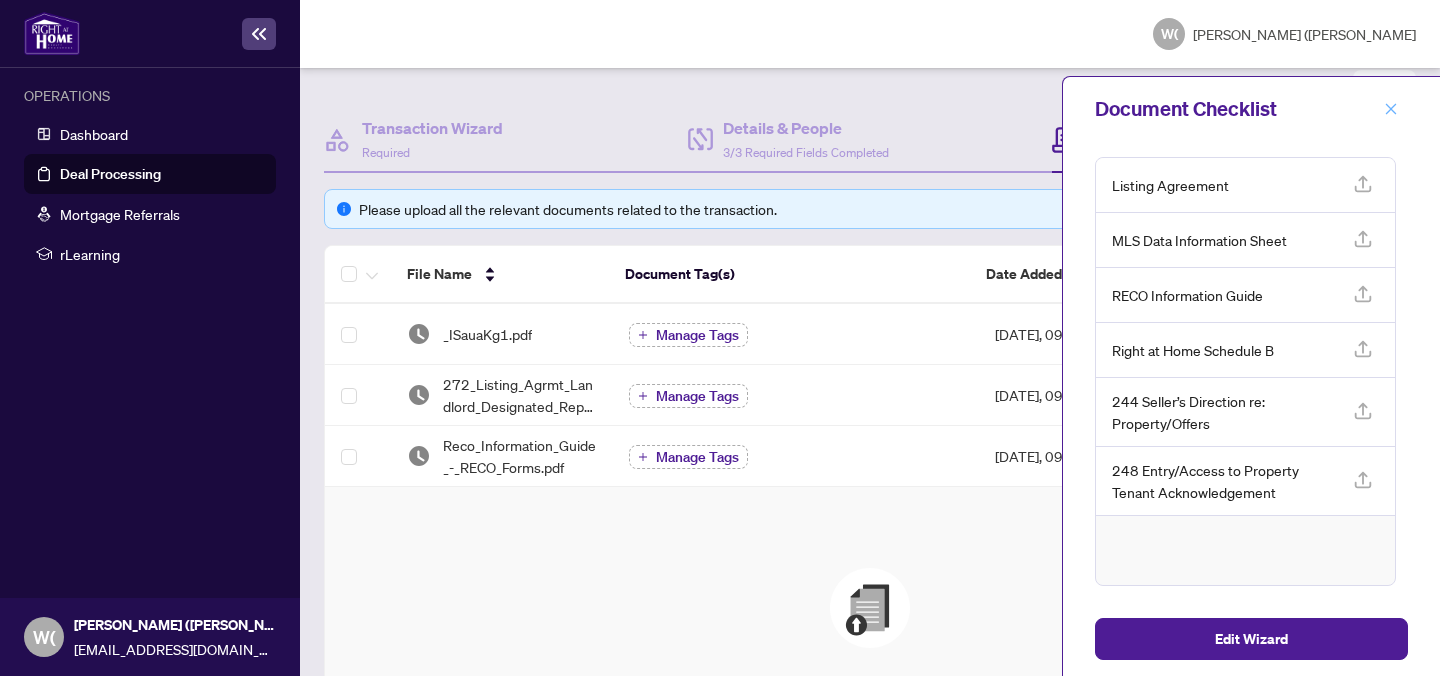 click 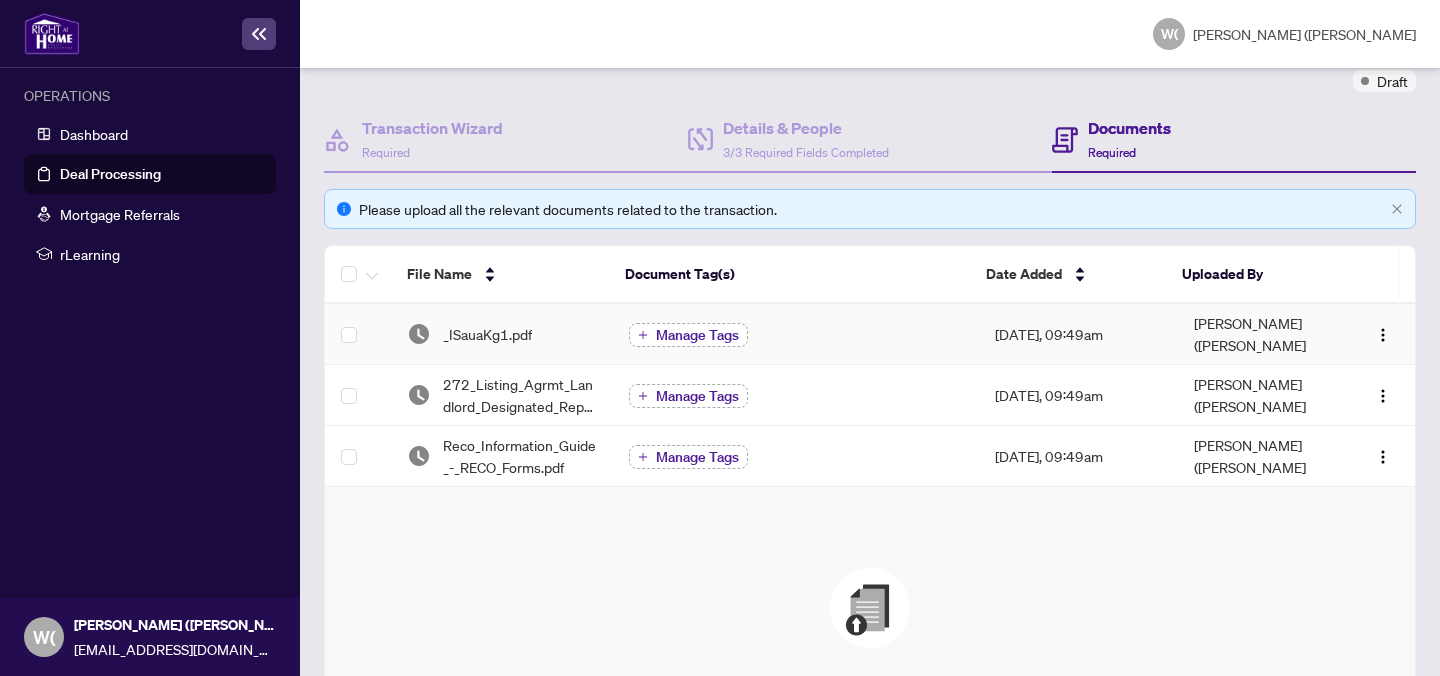 click on "Manage Tags" at bounding box center (697, 335) 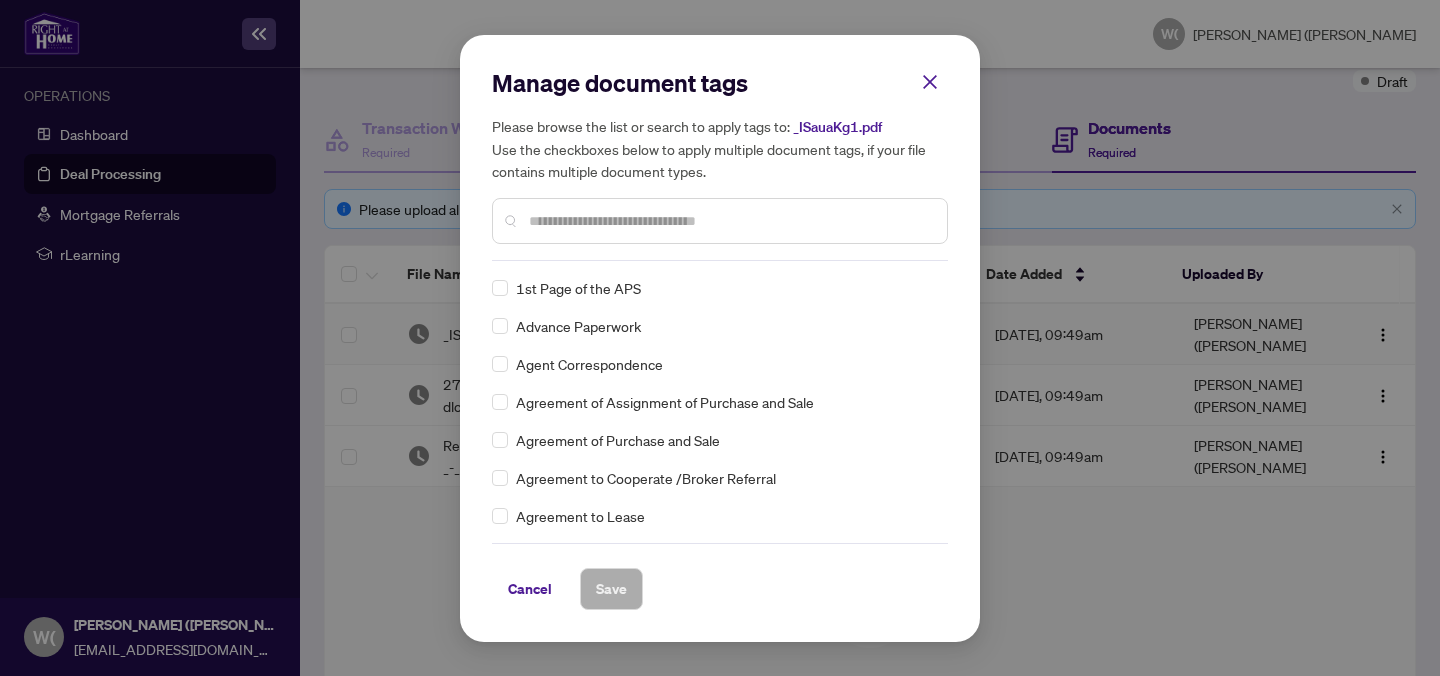 click at bounding box center [730, 221] 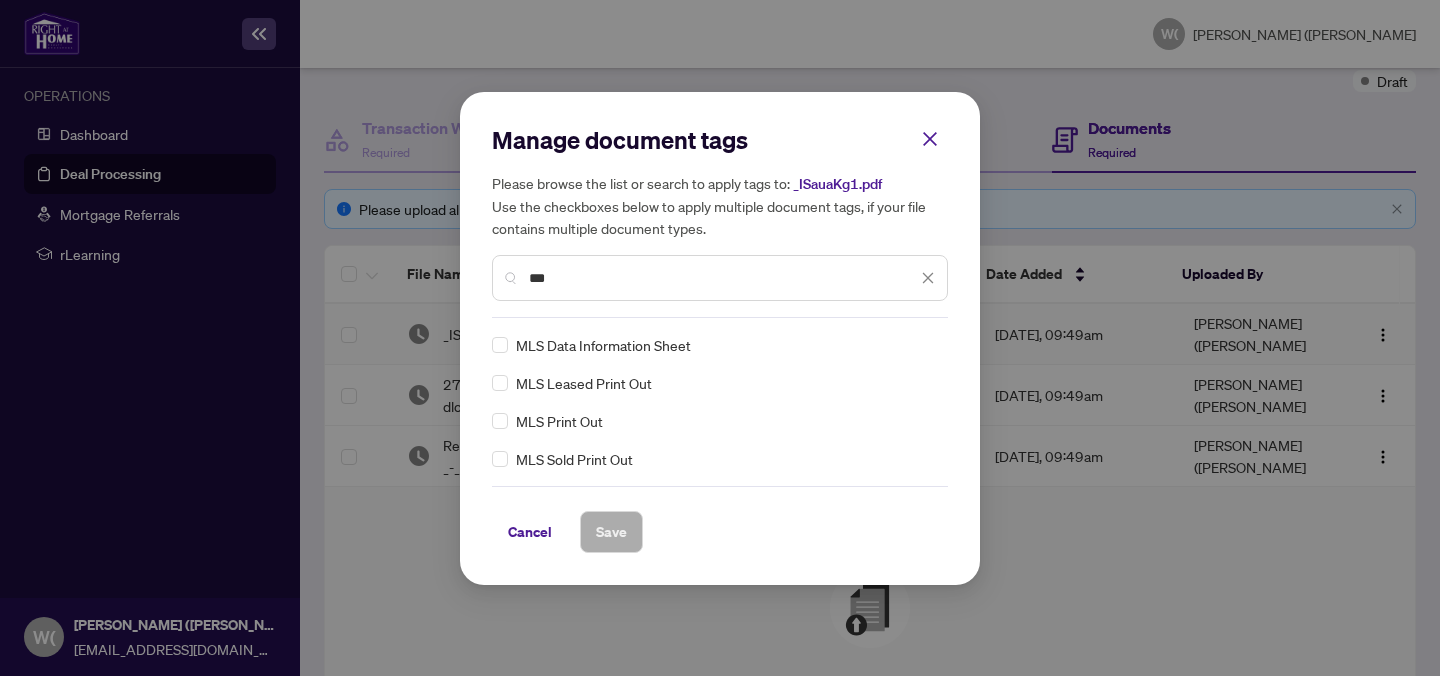 type on "***" 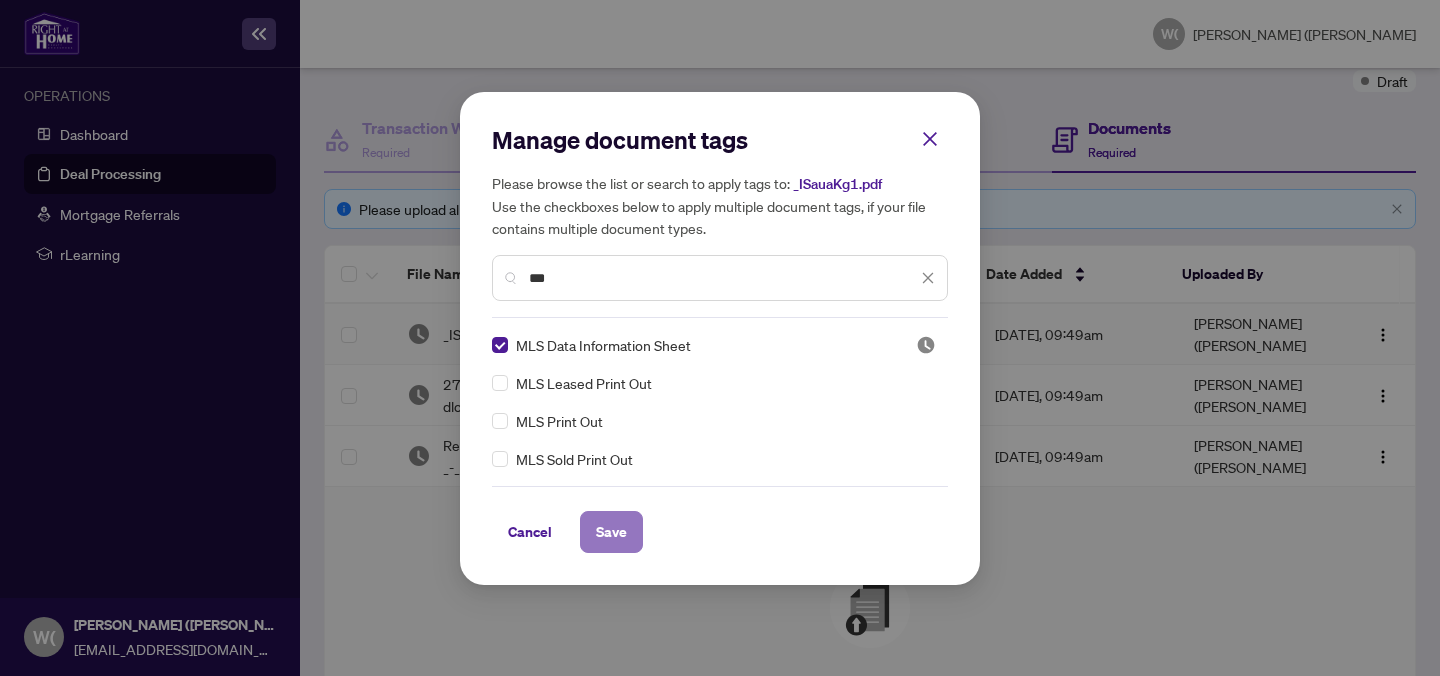 click on "Save" at bounding box center [611, 532] 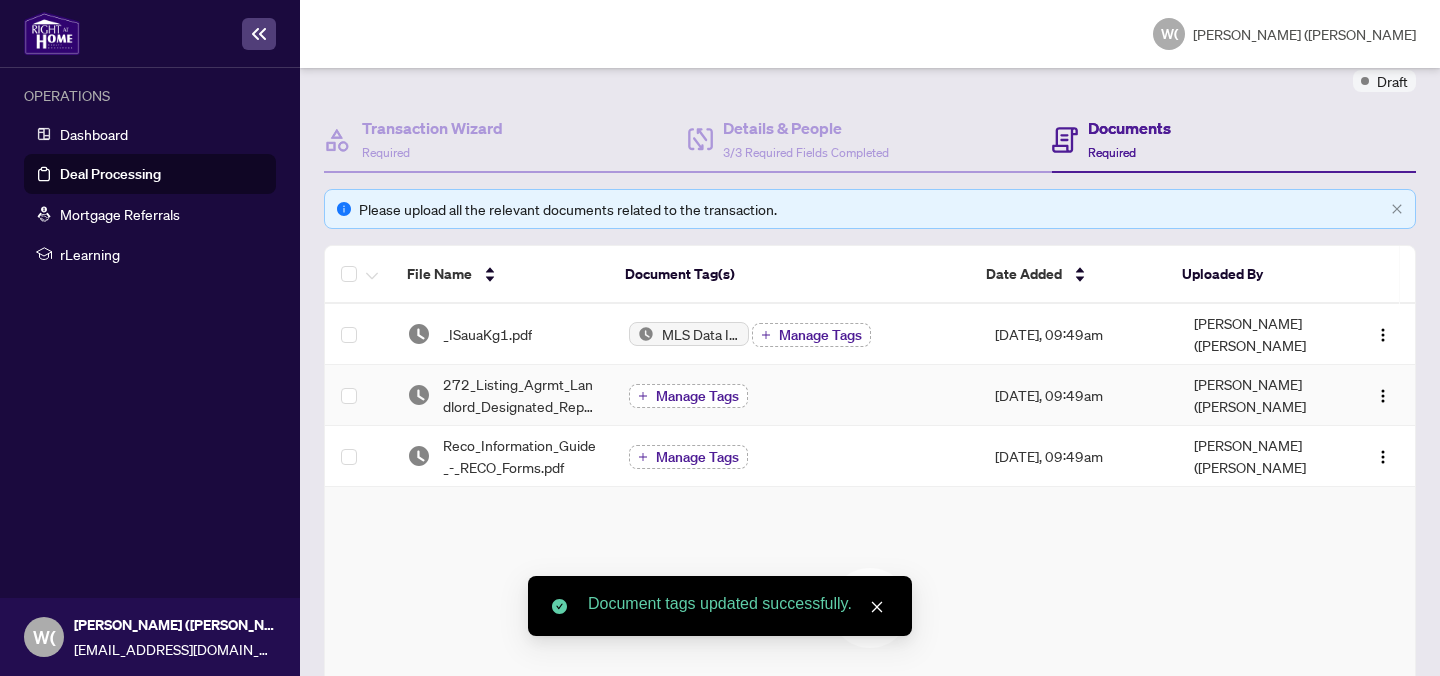 click on "Manage Tags" at bounding box center [688, 396] 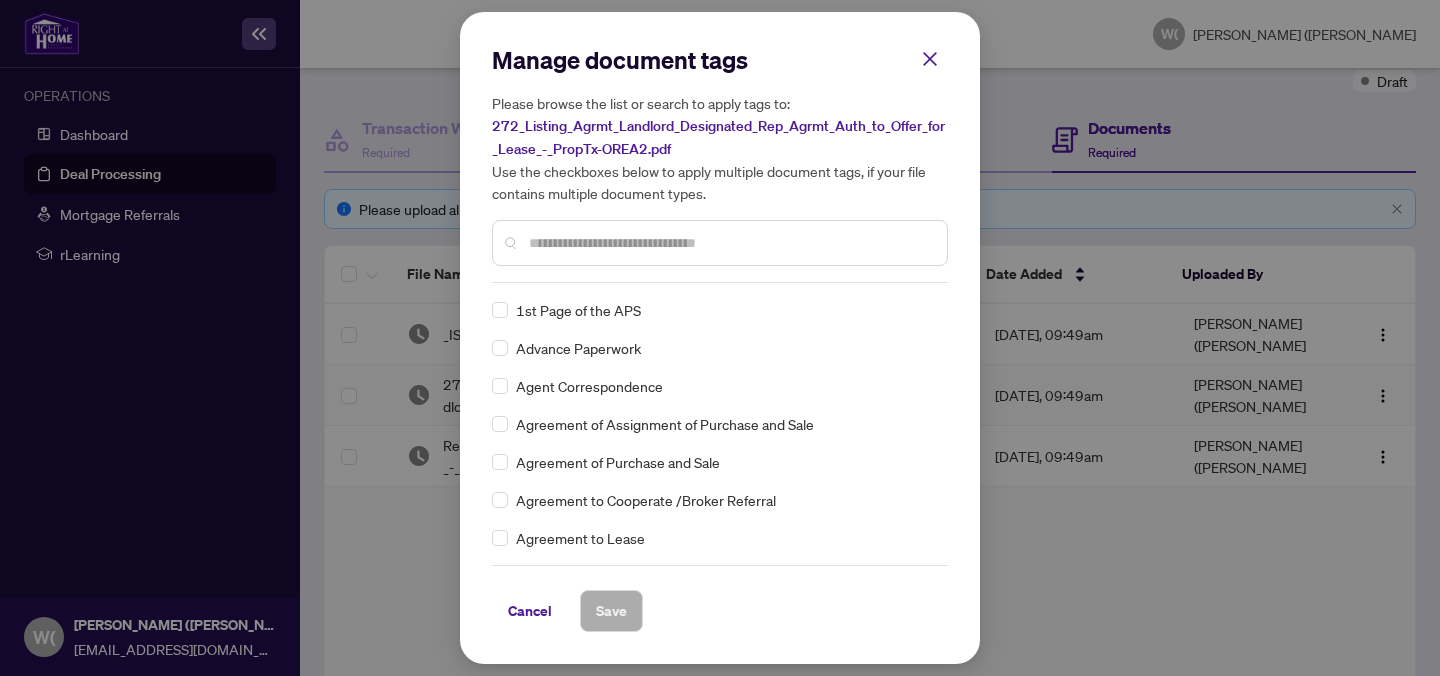 click at bounding box center (730, 243) 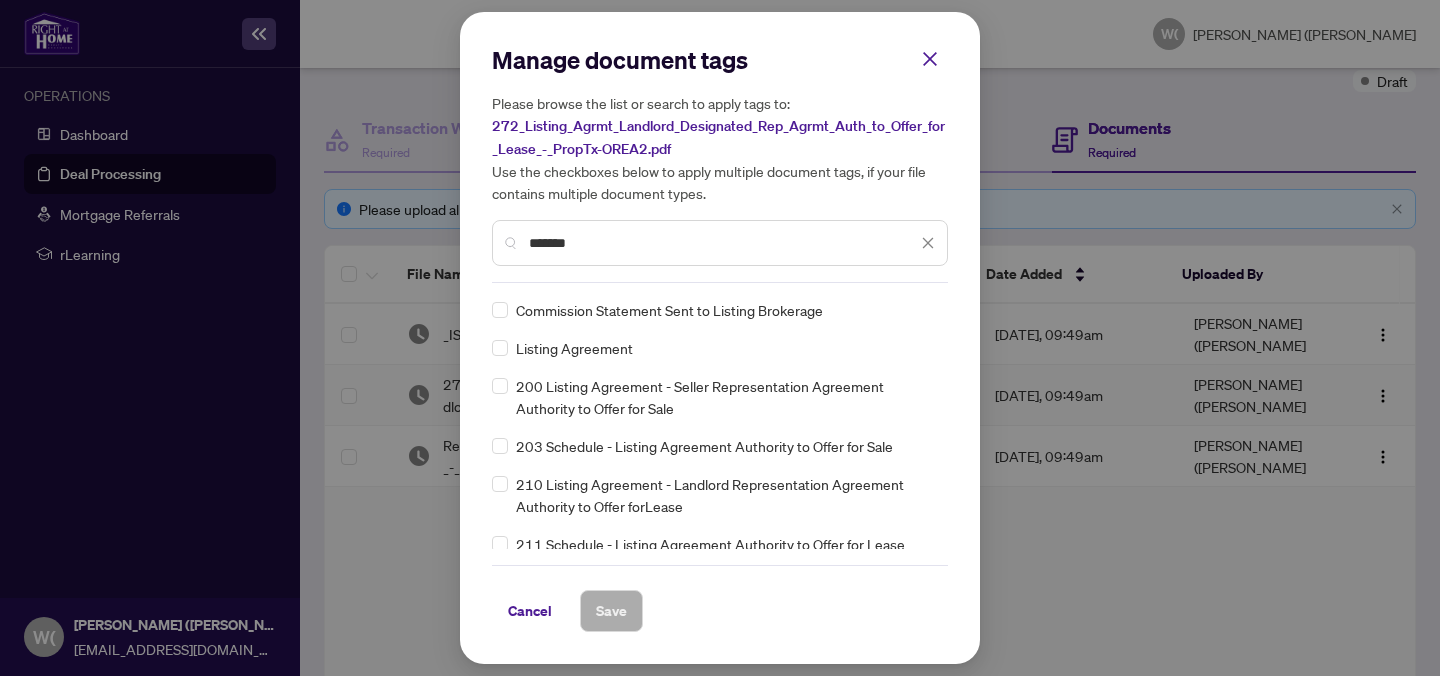 type on "*******" 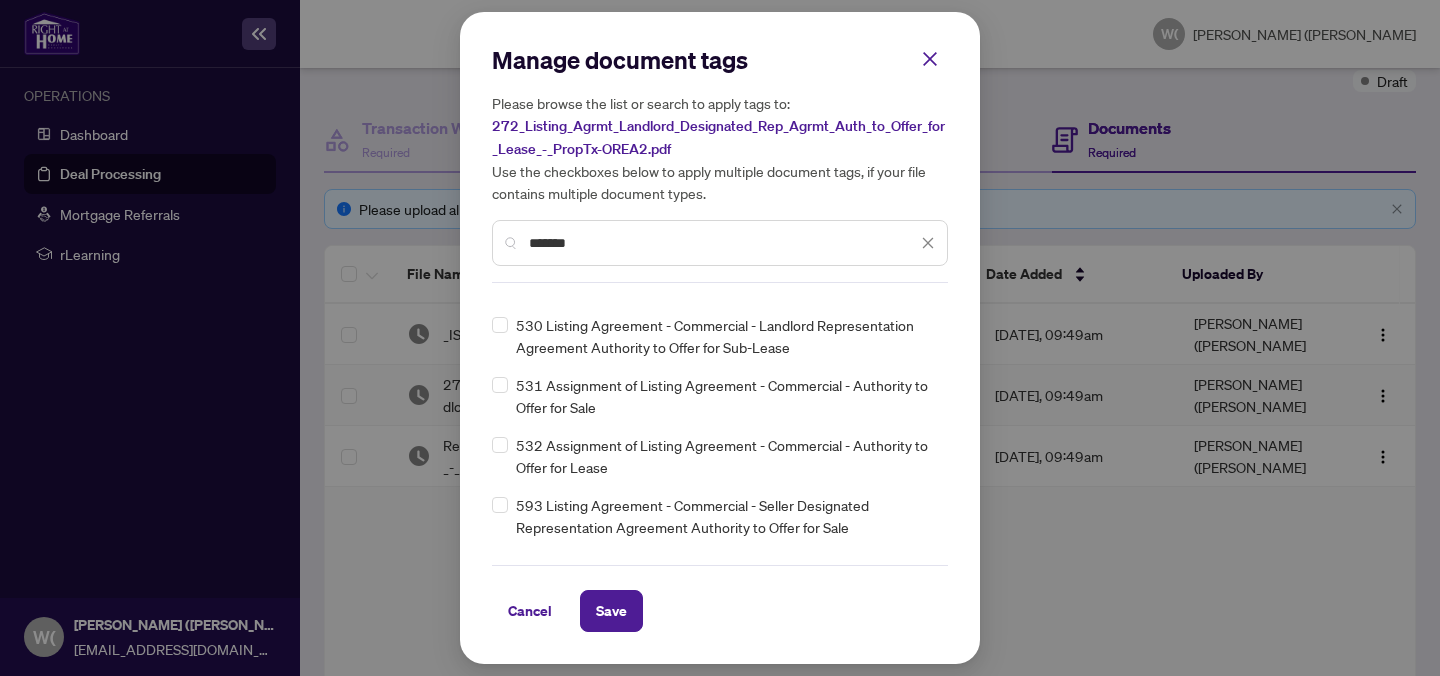 scroll, scrollTop: 1604, scrollLeft: 0, axis: vertical 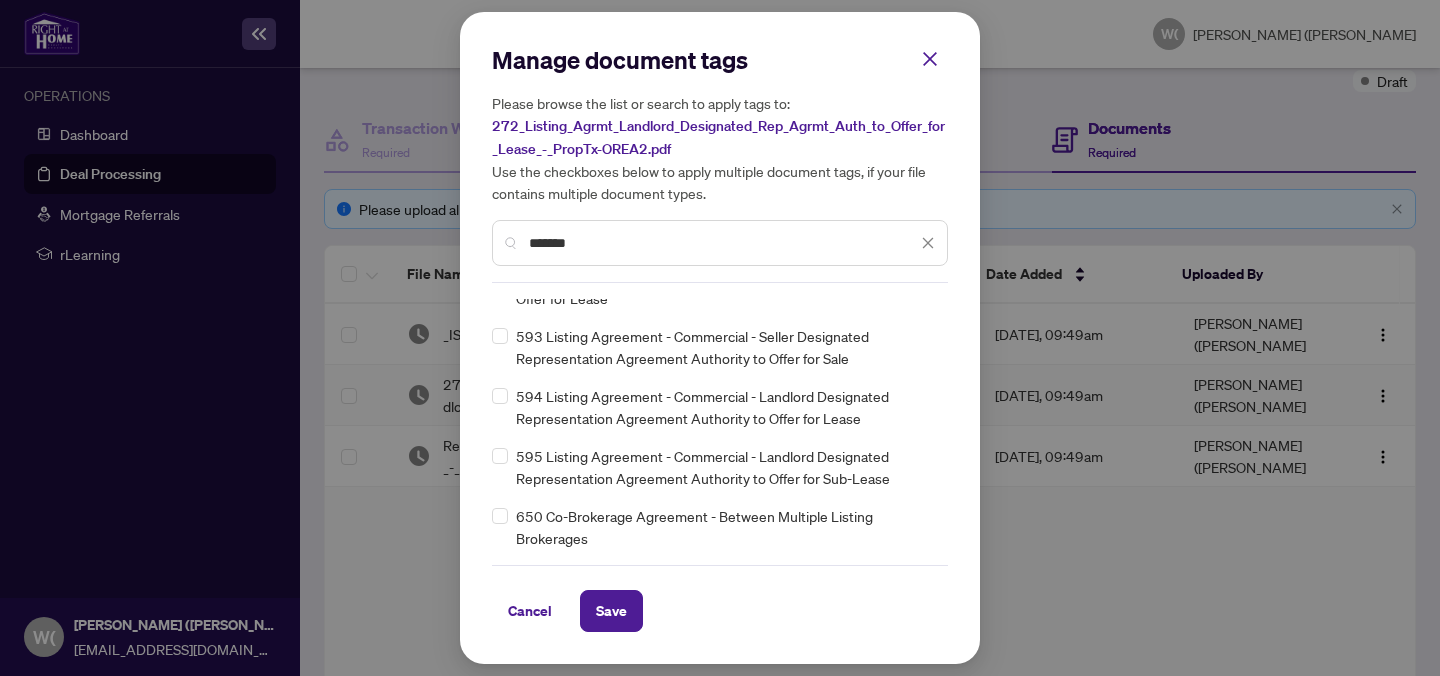 drag, startPoint x: 608, startPoint y: 250, endPoint x: 478, endPoint y: 233, distance: 131.10683 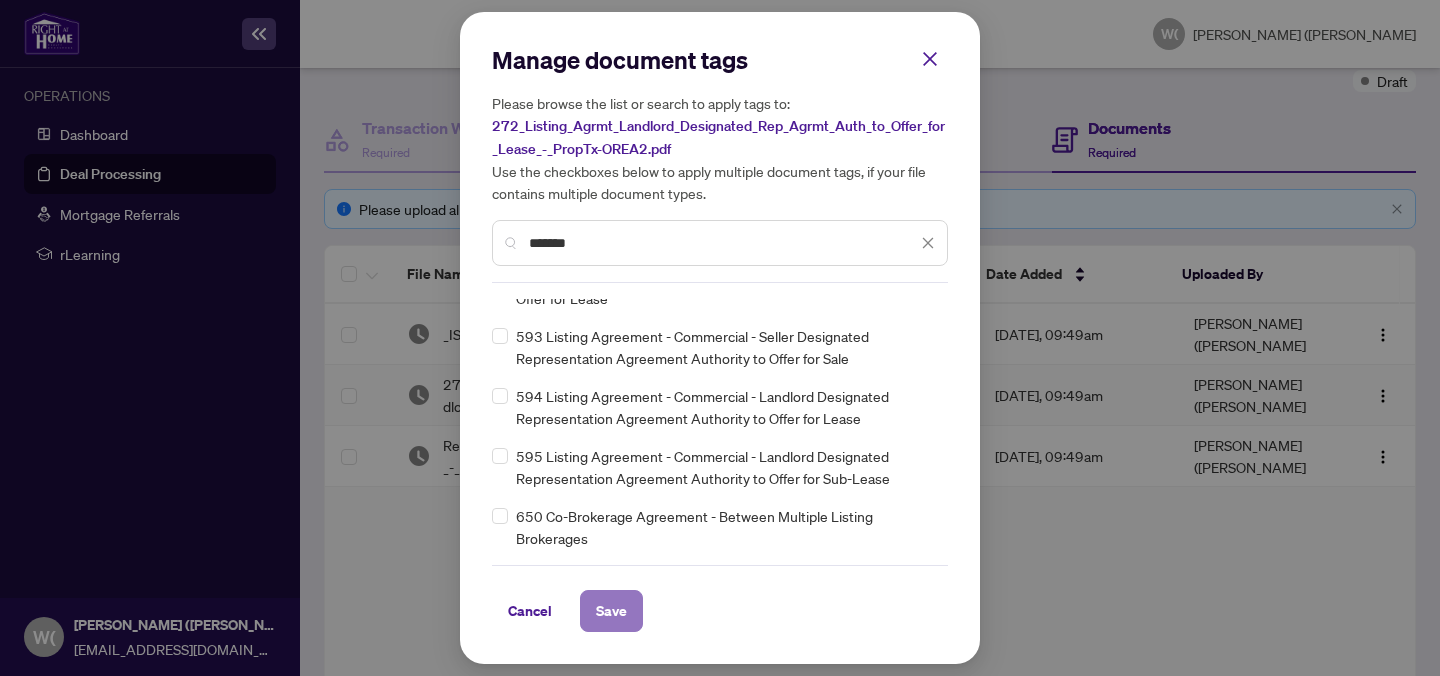 click on "Save" at bounding box center (611, 611) 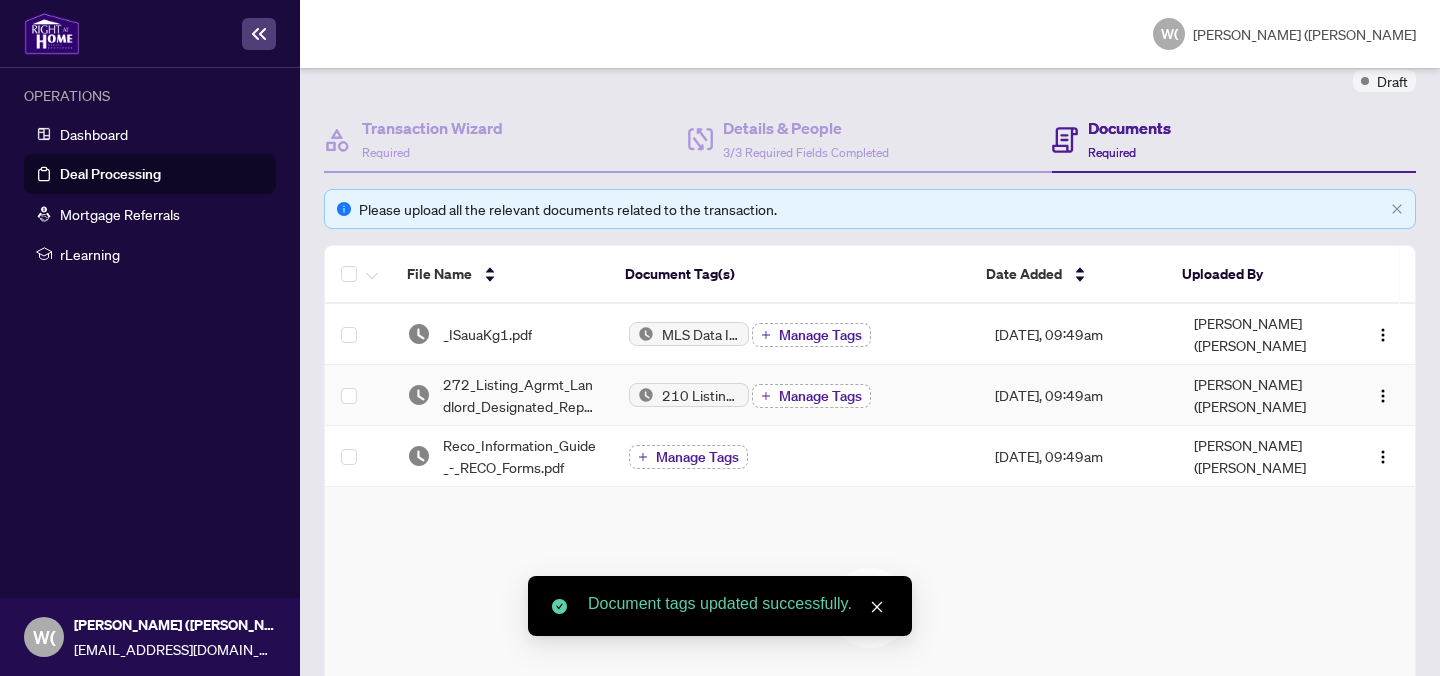 click on "Manage Tags" at bounding box center [820, 396] 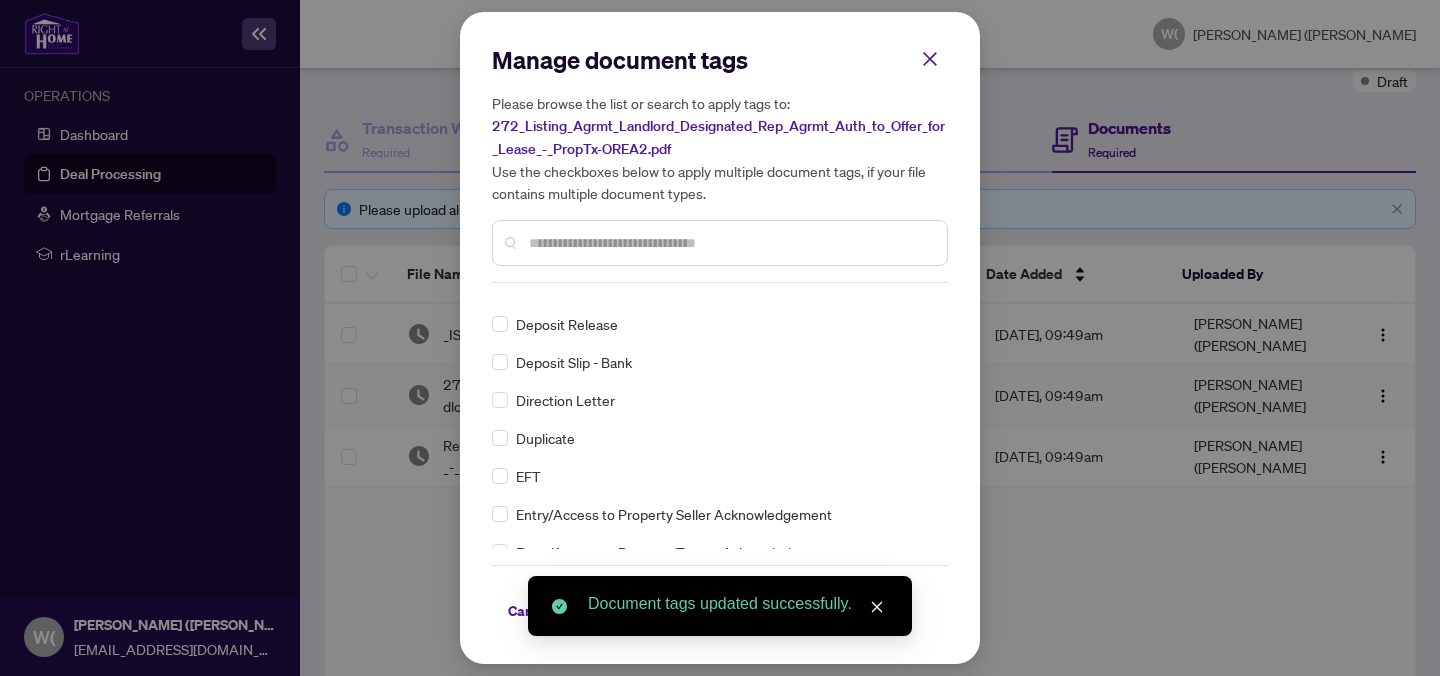 click at bounding box center (730, 243) 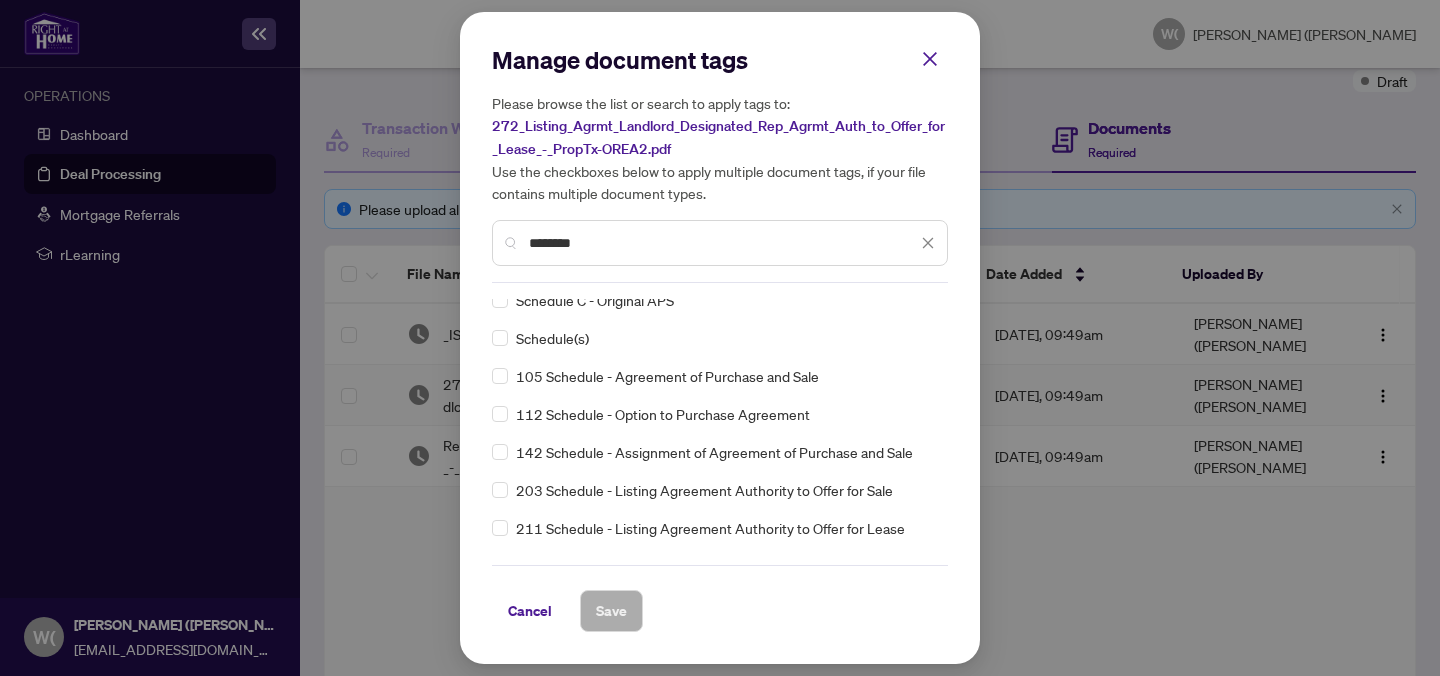 scroll, scrollTop: 222, scrollLeft: 0, axis: vertical 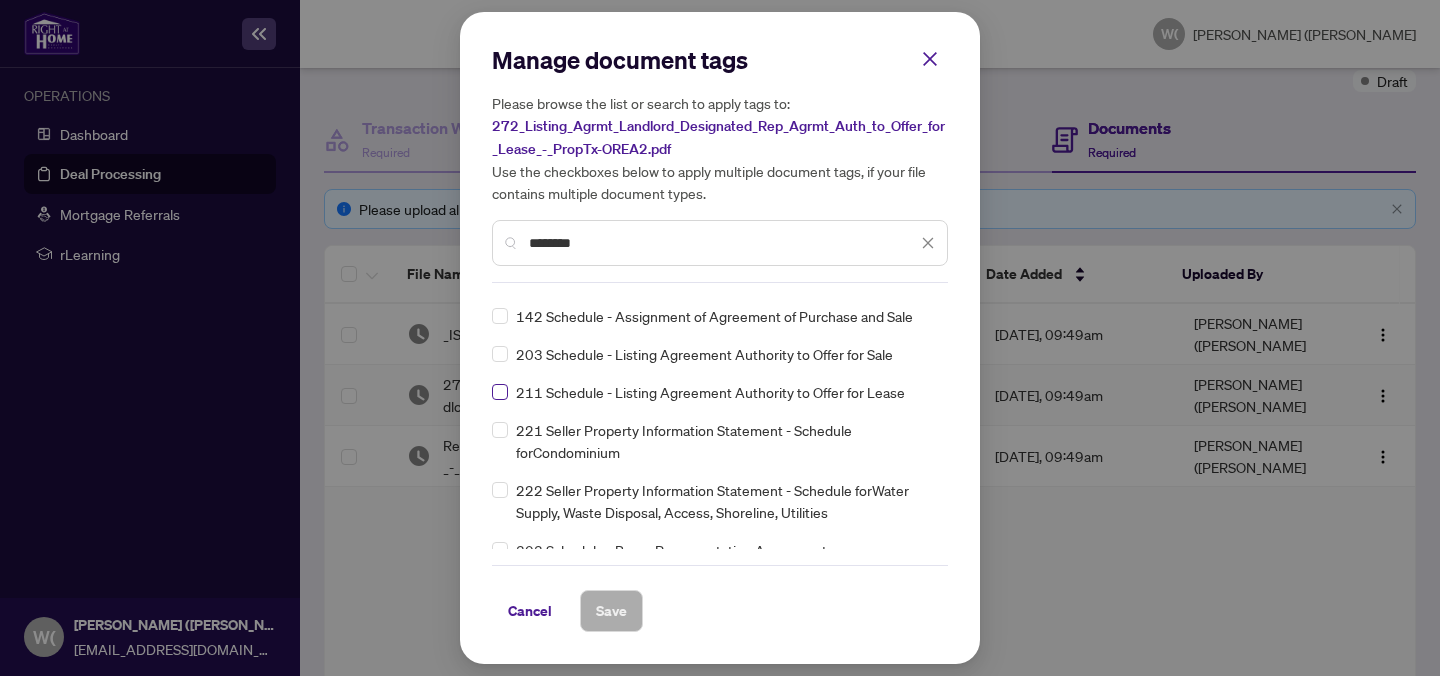 type on "********" 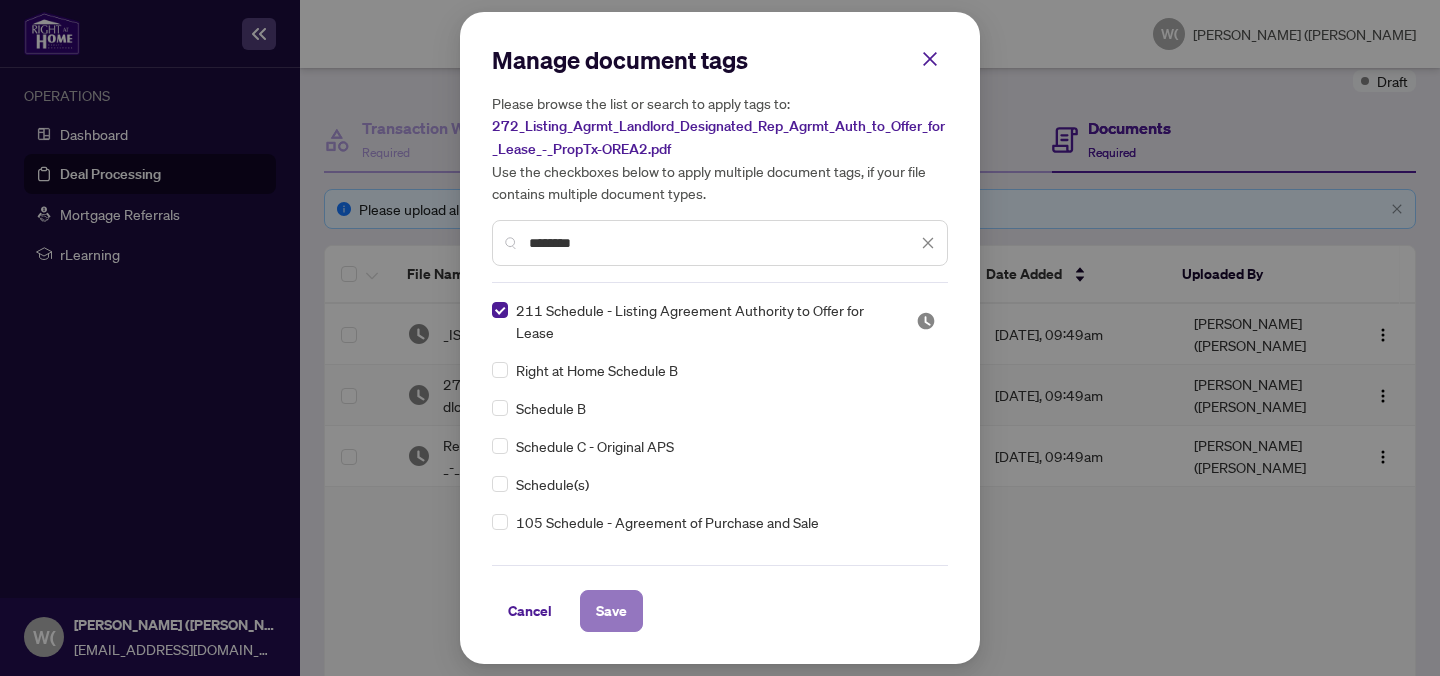 click on "Save" at bounding box center [611, 611] 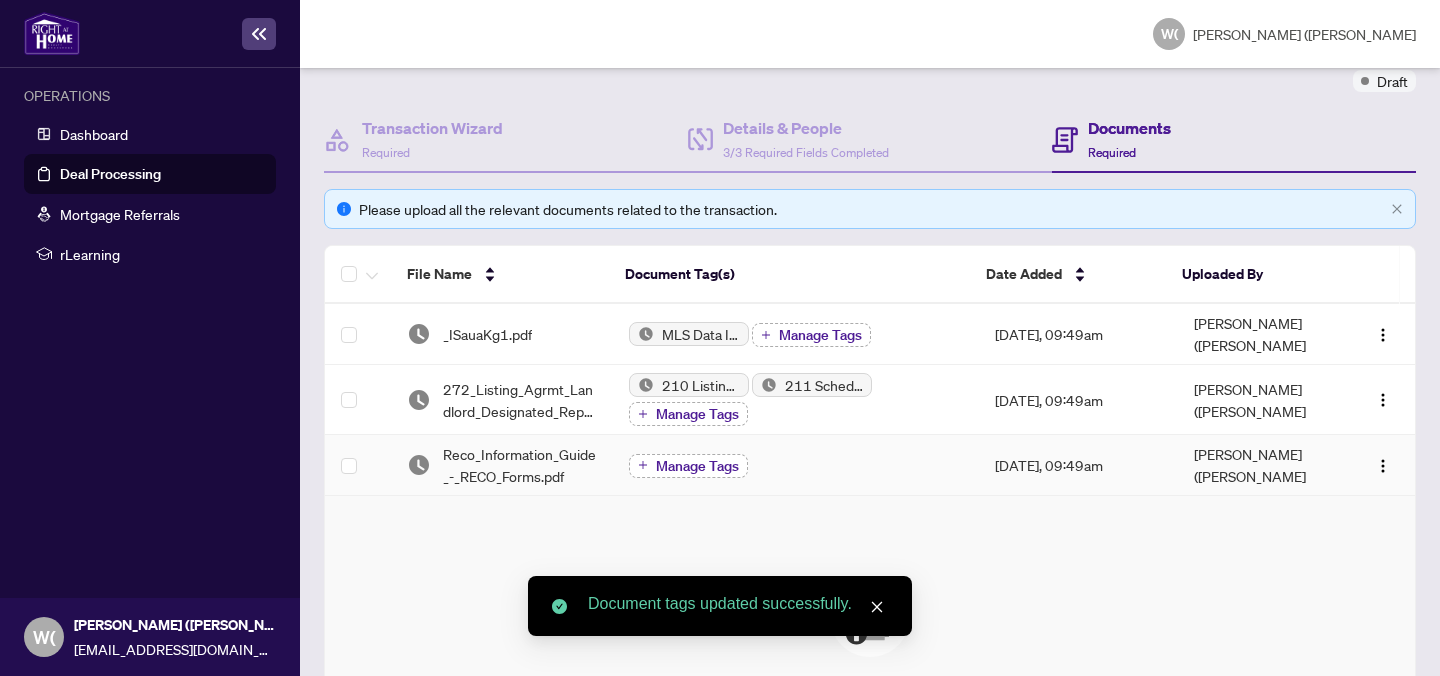 click on "Manage Tags" at bounding box center (697, 466) 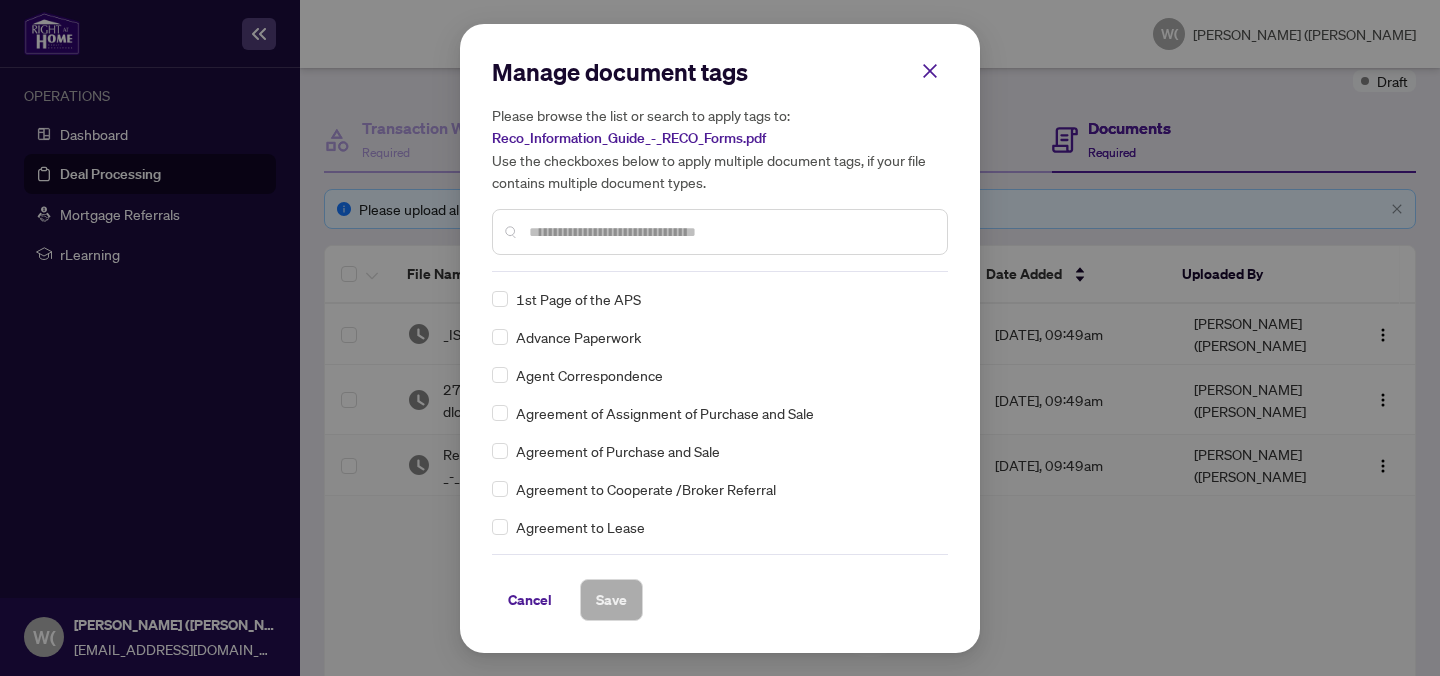 click at bounding box center [730, 232] 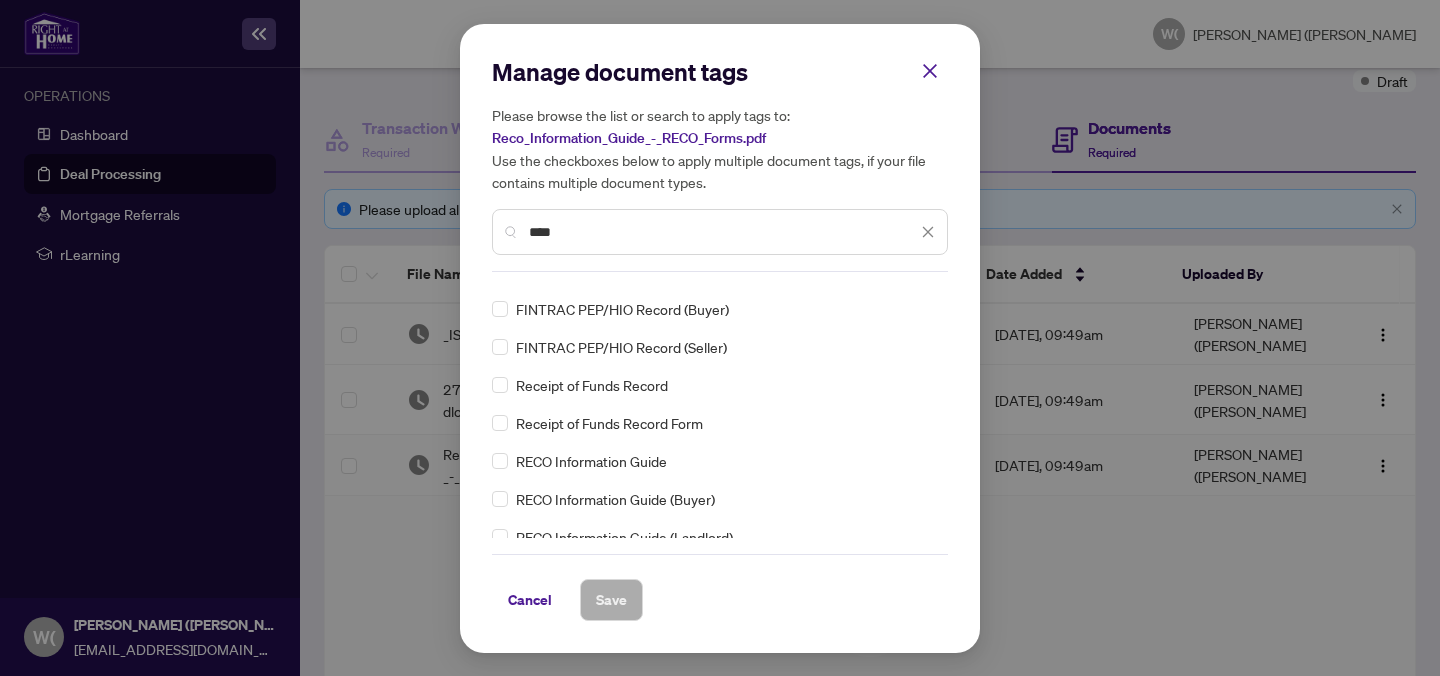 scroll, scrollTop: 93, scrollLeft: 0, axis: vertical 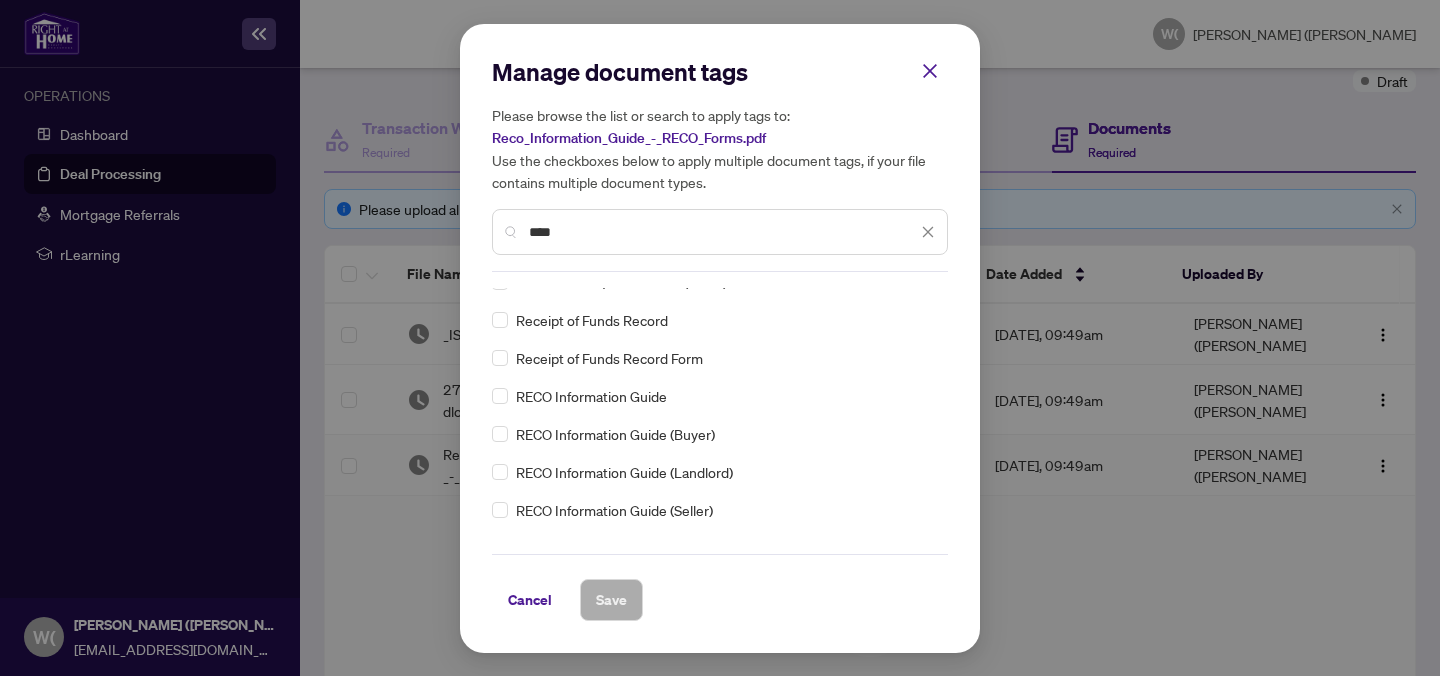 type on "****" 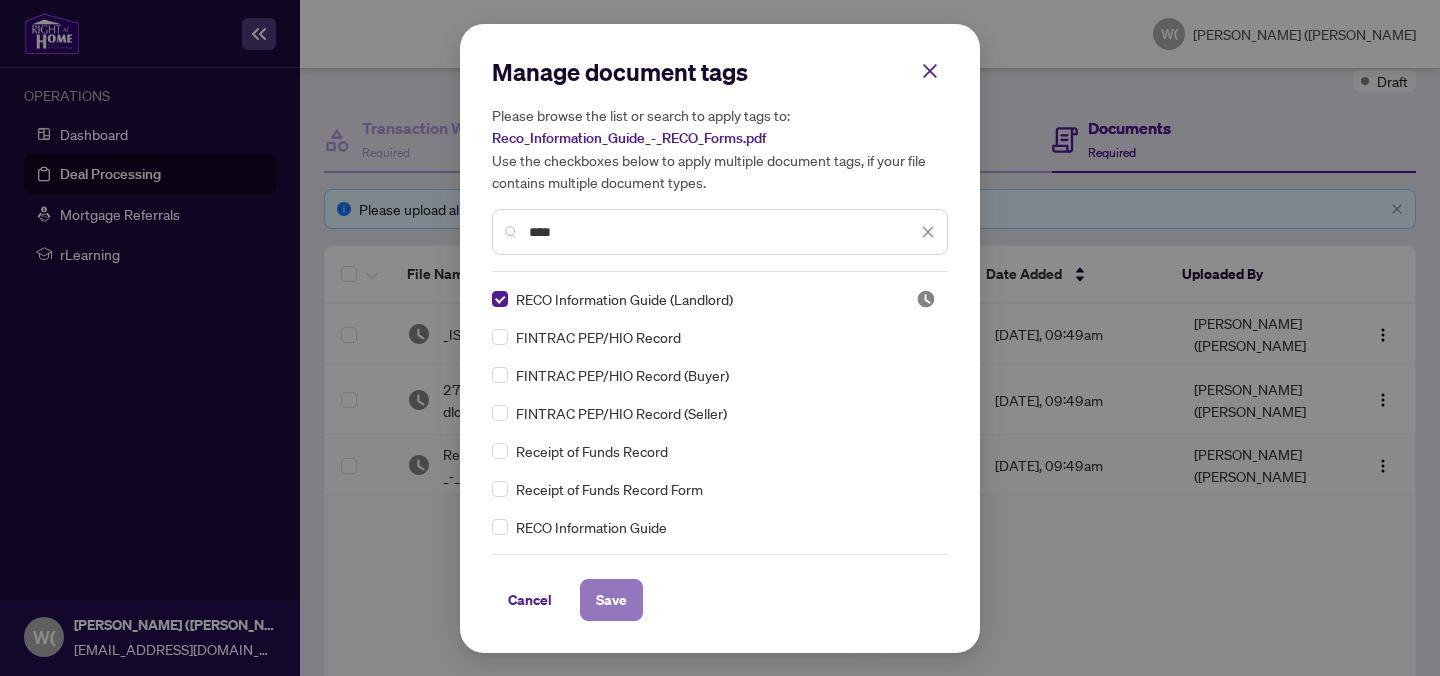 click on "Save" at bounding box center [611, 600] 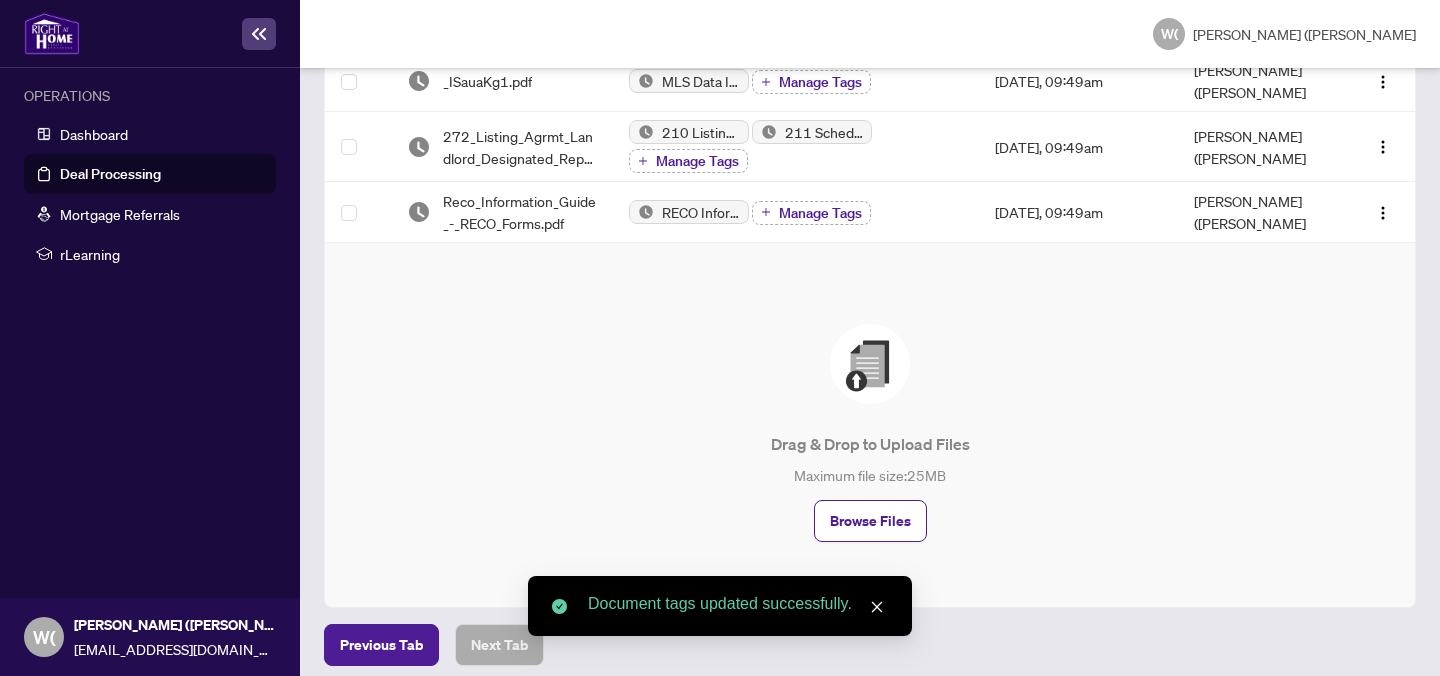 scroll, scrollTop: 182, scrollLeft: 0, axis: vertical 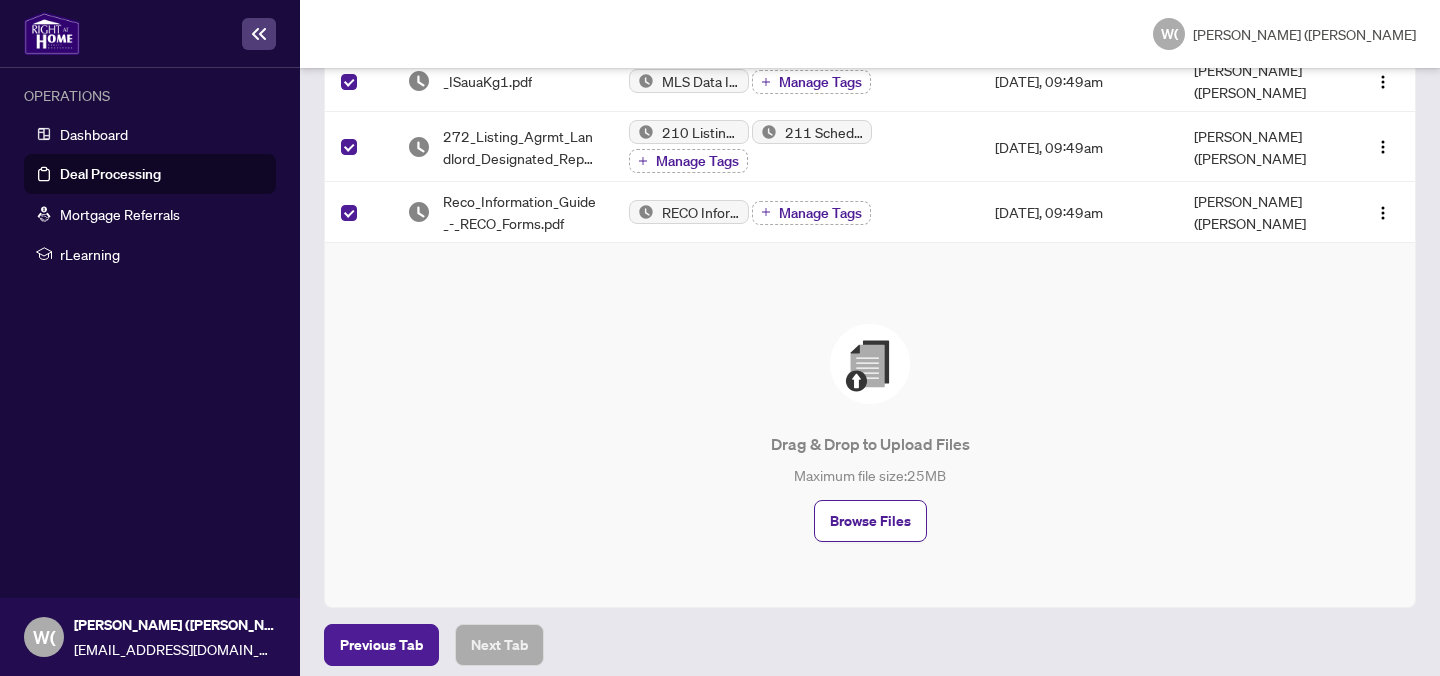 click on "Maximum file size:  25  MB" at bounding box center (870, 475) 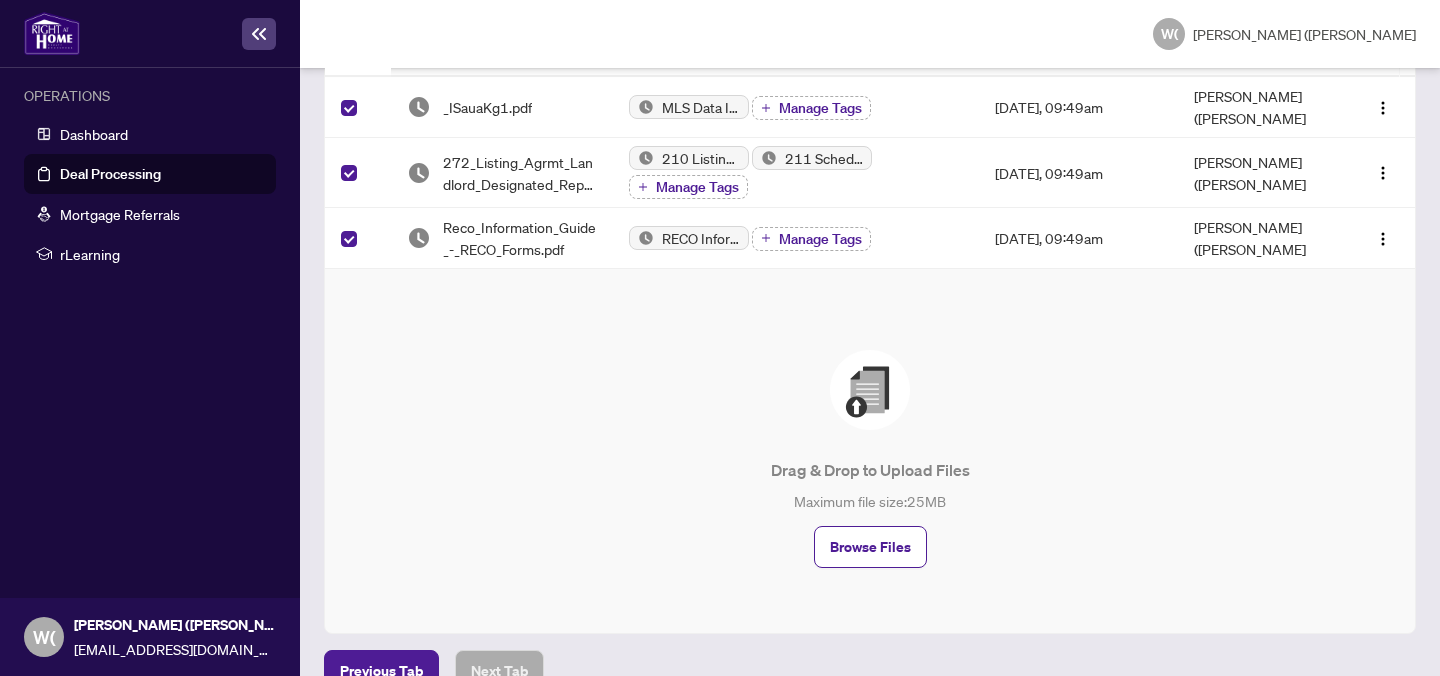 scroll, scrollTop: 330, scrollLeft: 0, axis: vertical 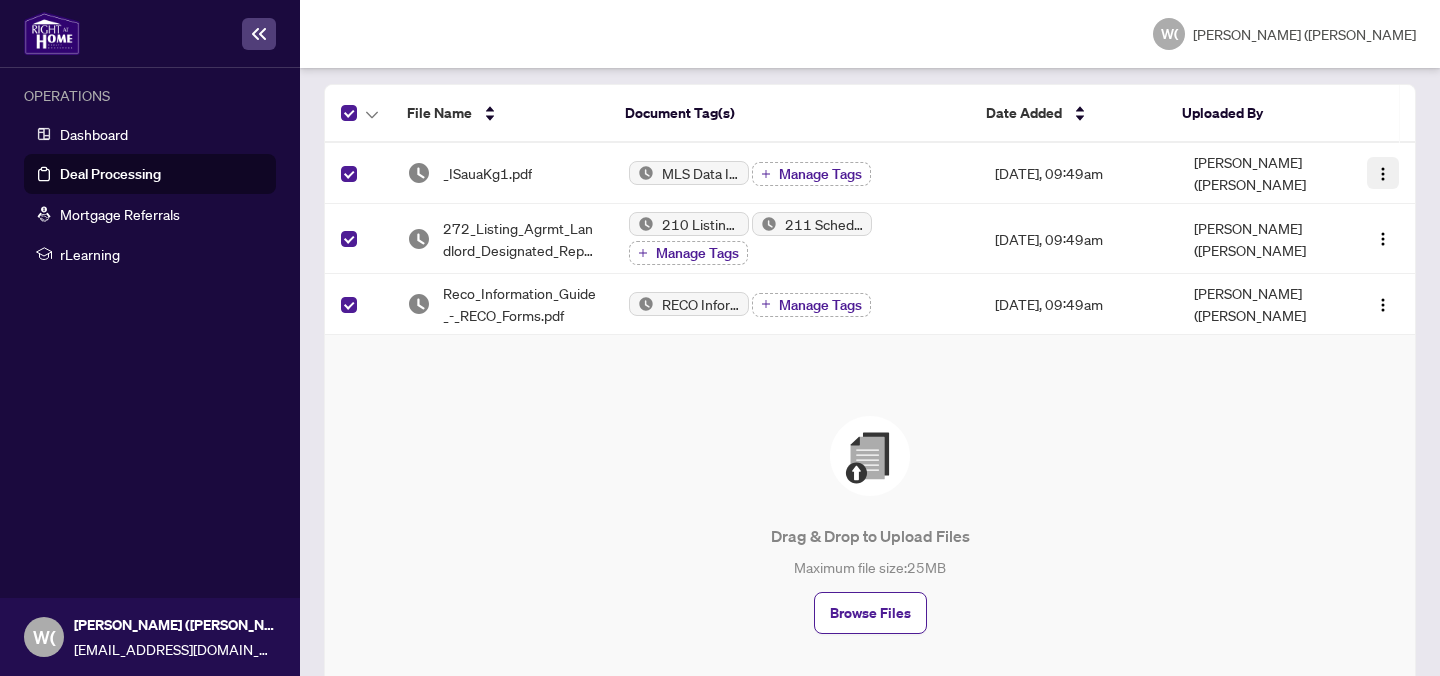 click at bounding box center (1383, 174) 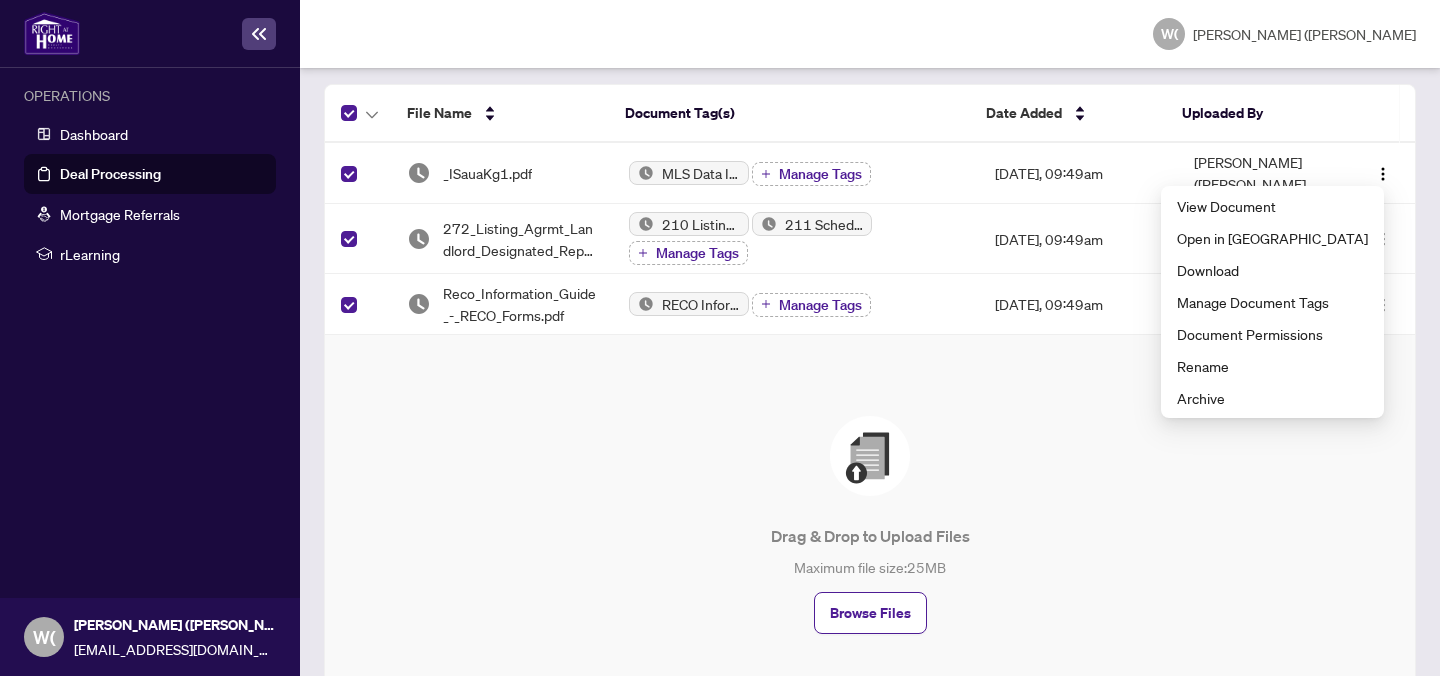 click on "Drag & Drop to Upload Files" at bounding box center [870, 536] 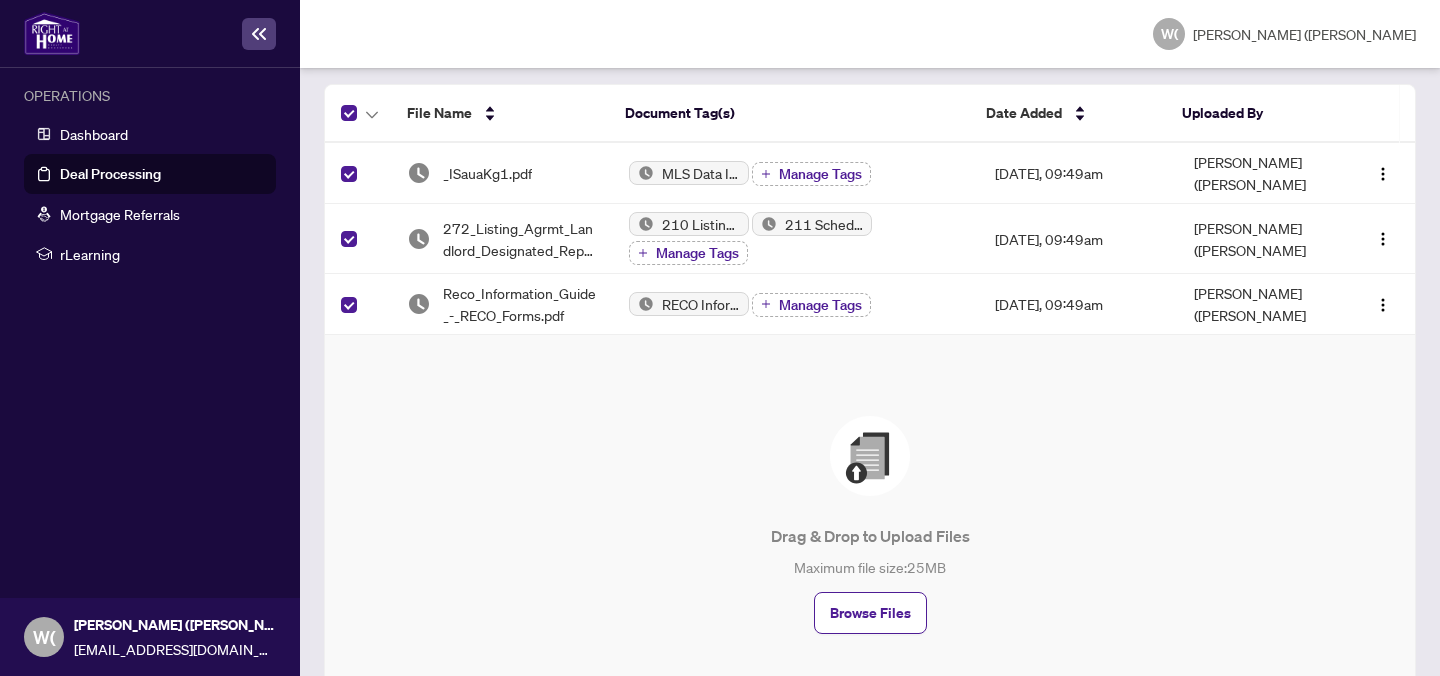 scroll, scrollTop: 422, scrollLeft: 0, axis: vertical 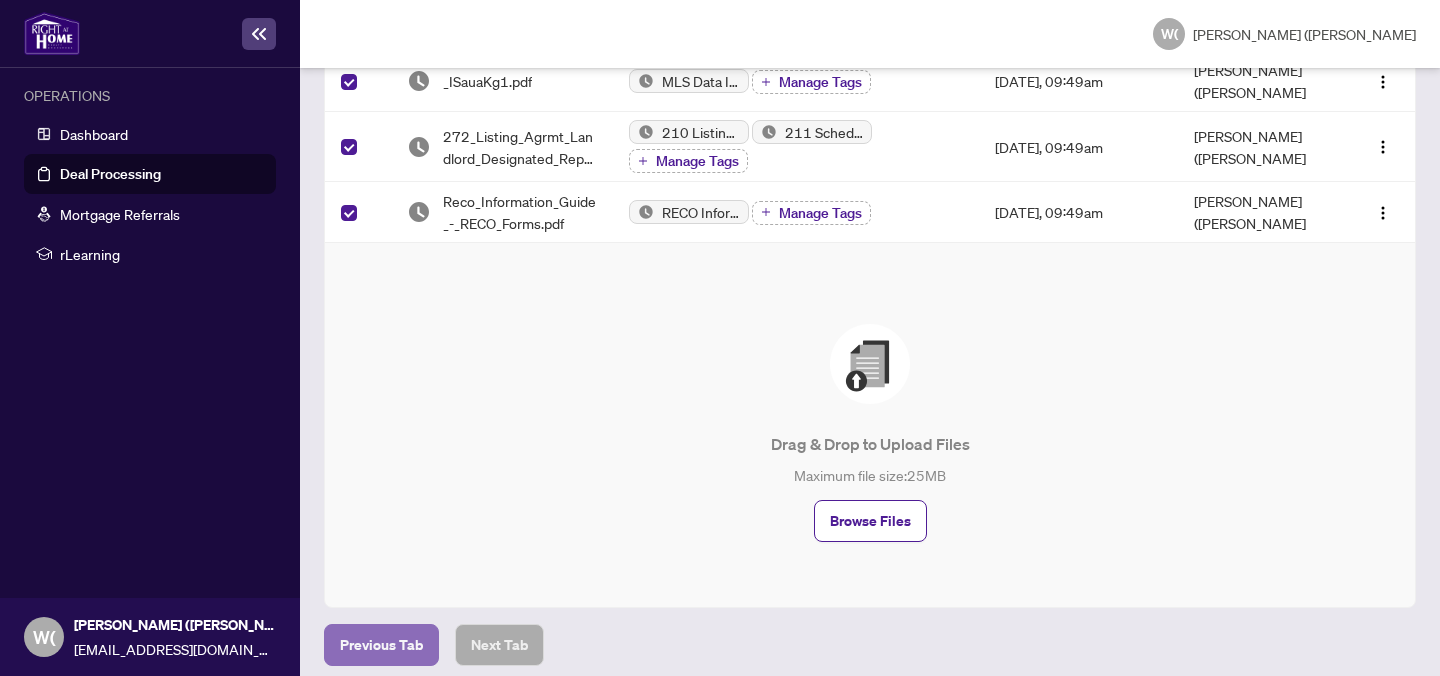 click on "Previous Tab" at bounding box center [381, 645] 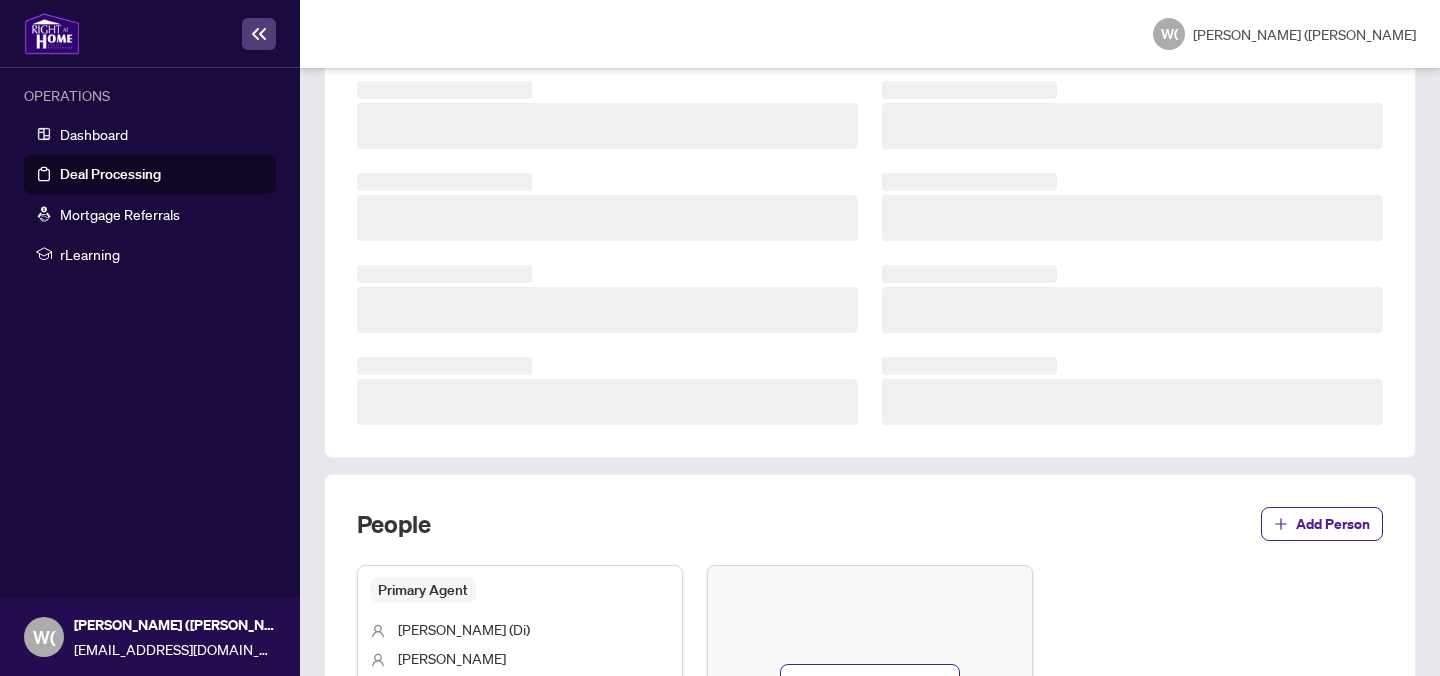 scroll, scrollTop: 667, scrollLeft: 0, axis: vertical 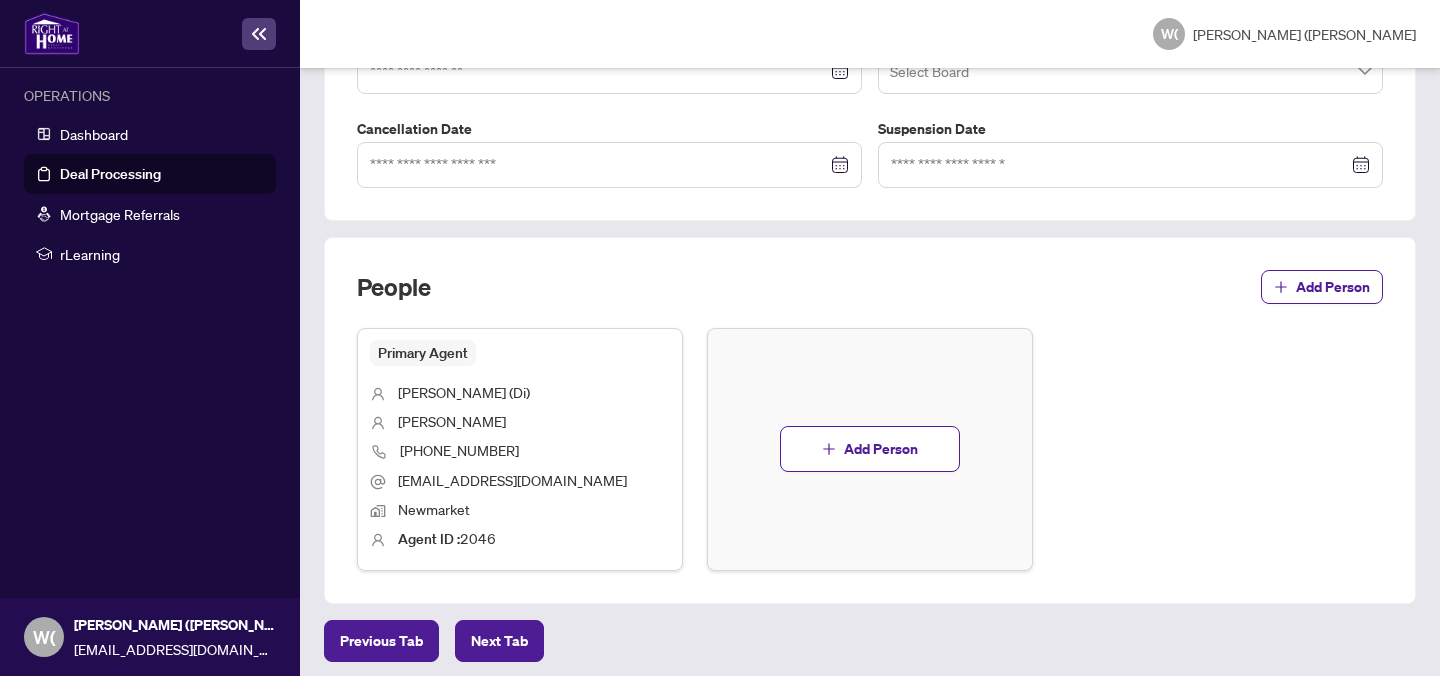 type on "*****" 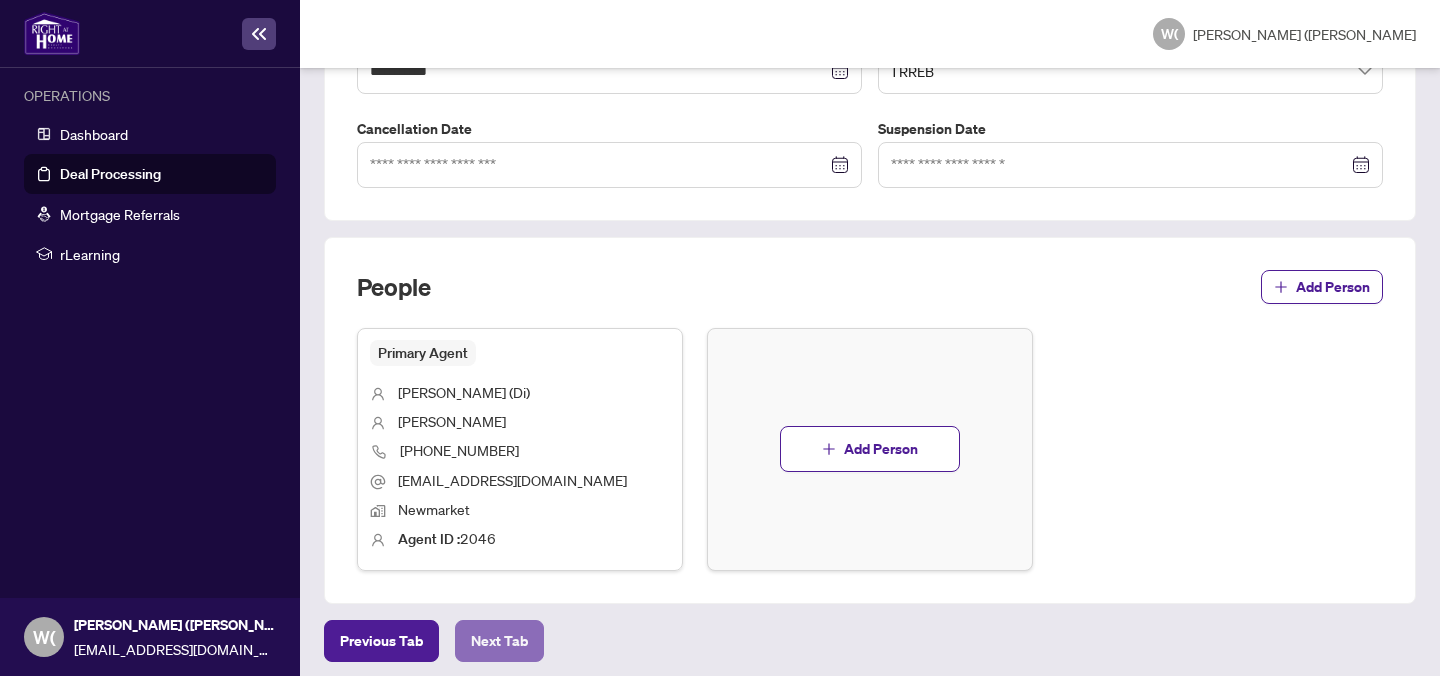 click on "Next Tab" at bounding box center [499, 641] 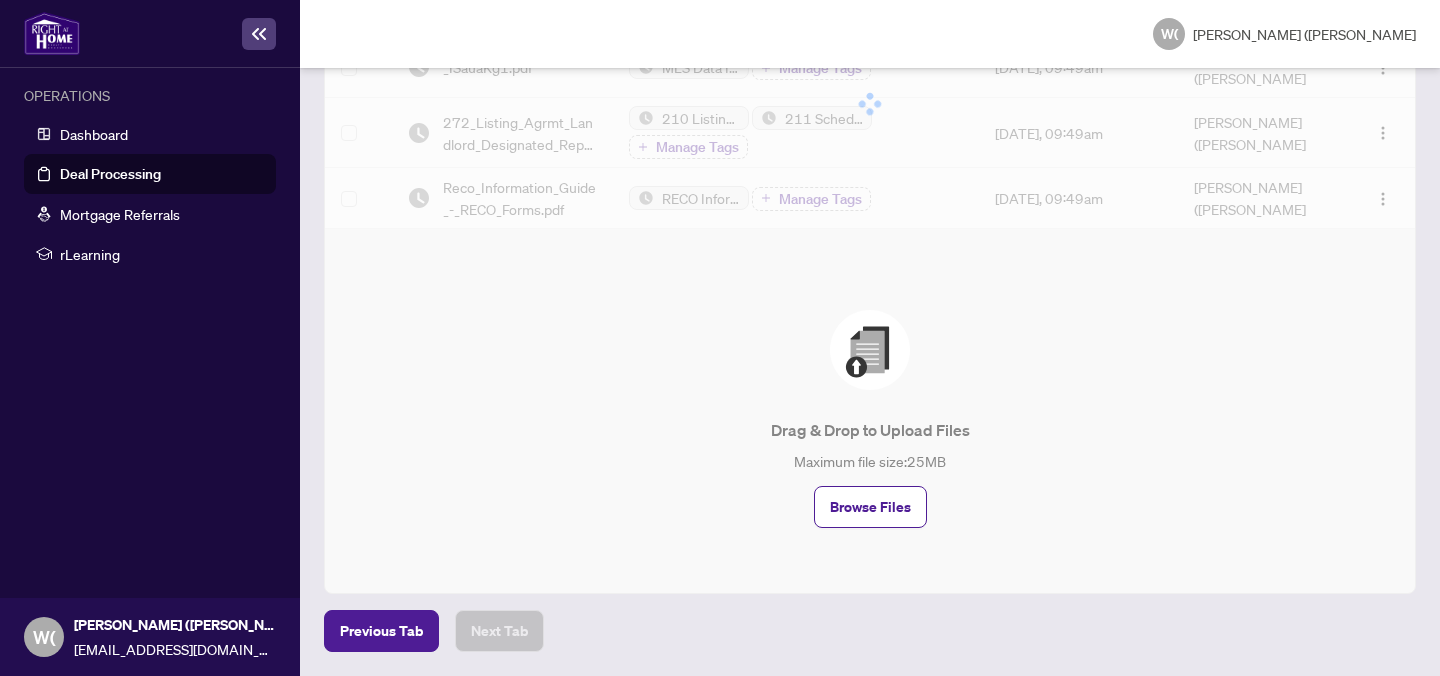 scroll, scrollTop: 0, scrollLeft: 0, axis: both 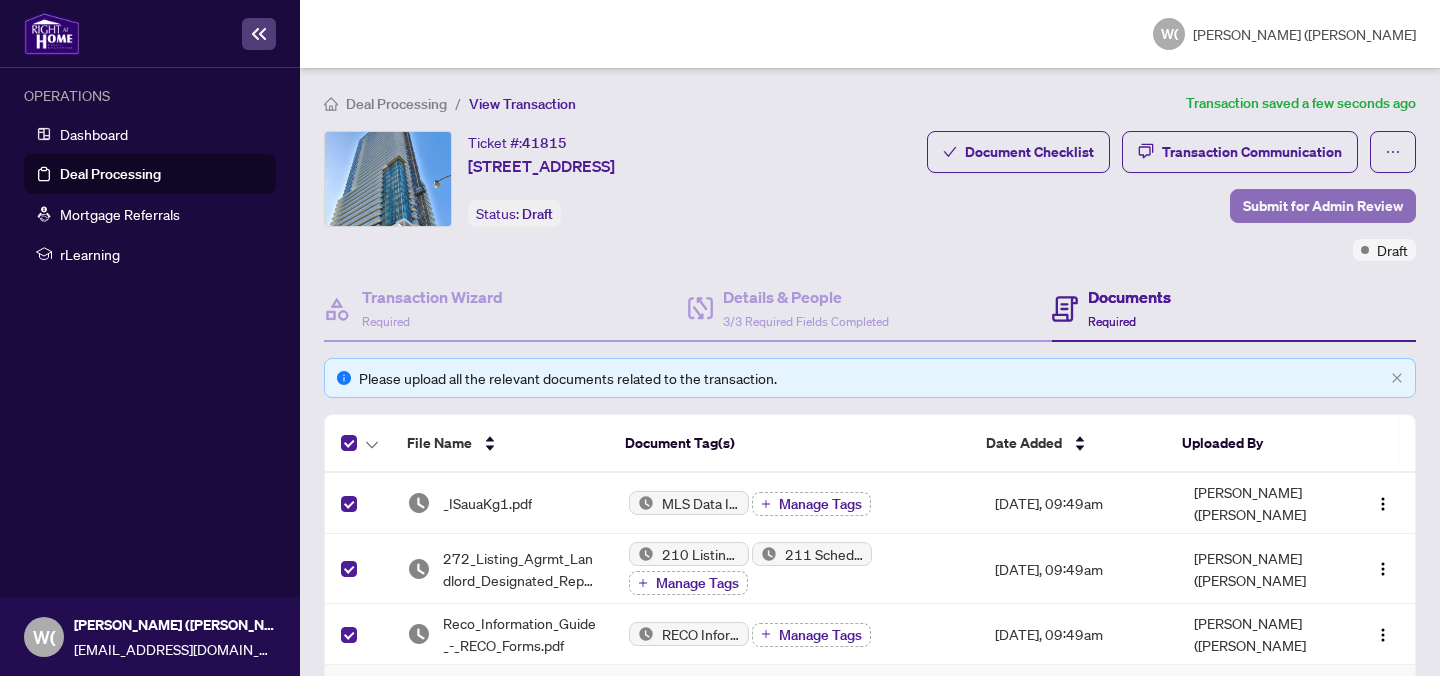 click on "Submit for Admin Review" at bounding box center (1323, 206) 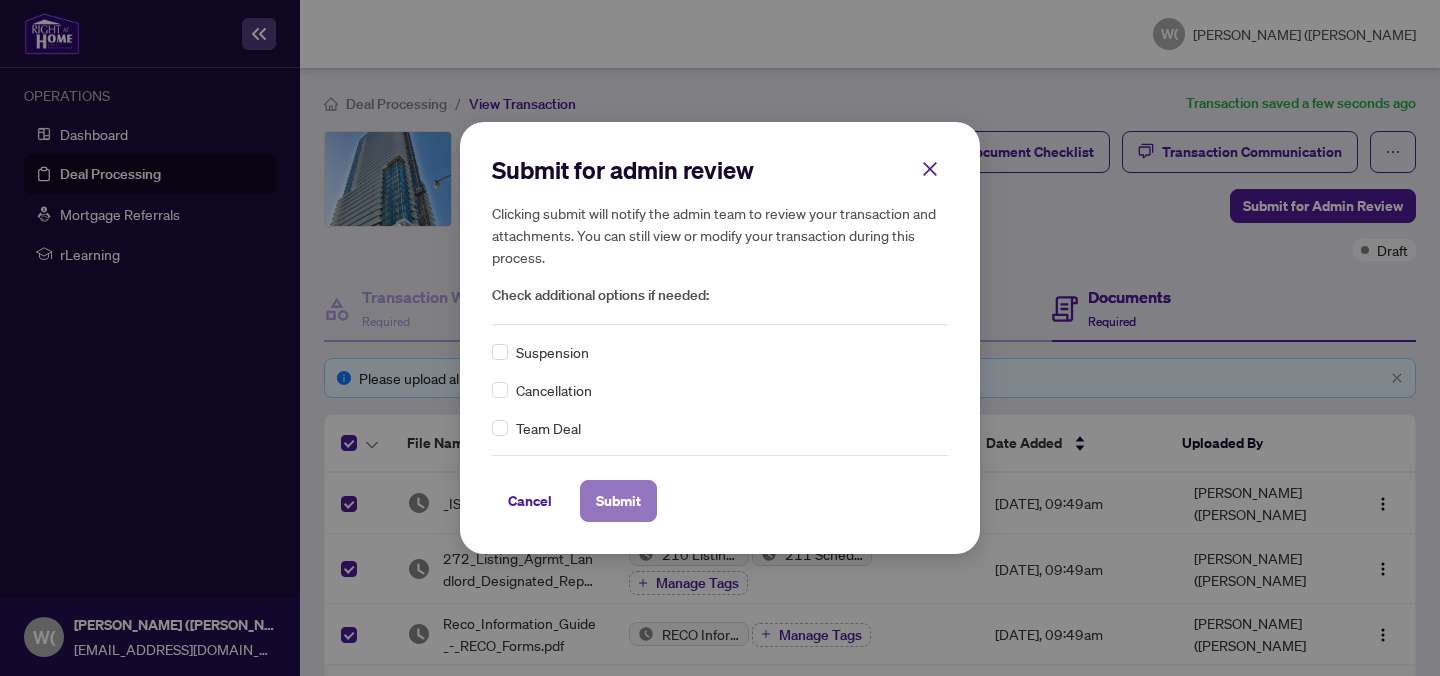 click on "Submit" at bounding box center [618, 501] 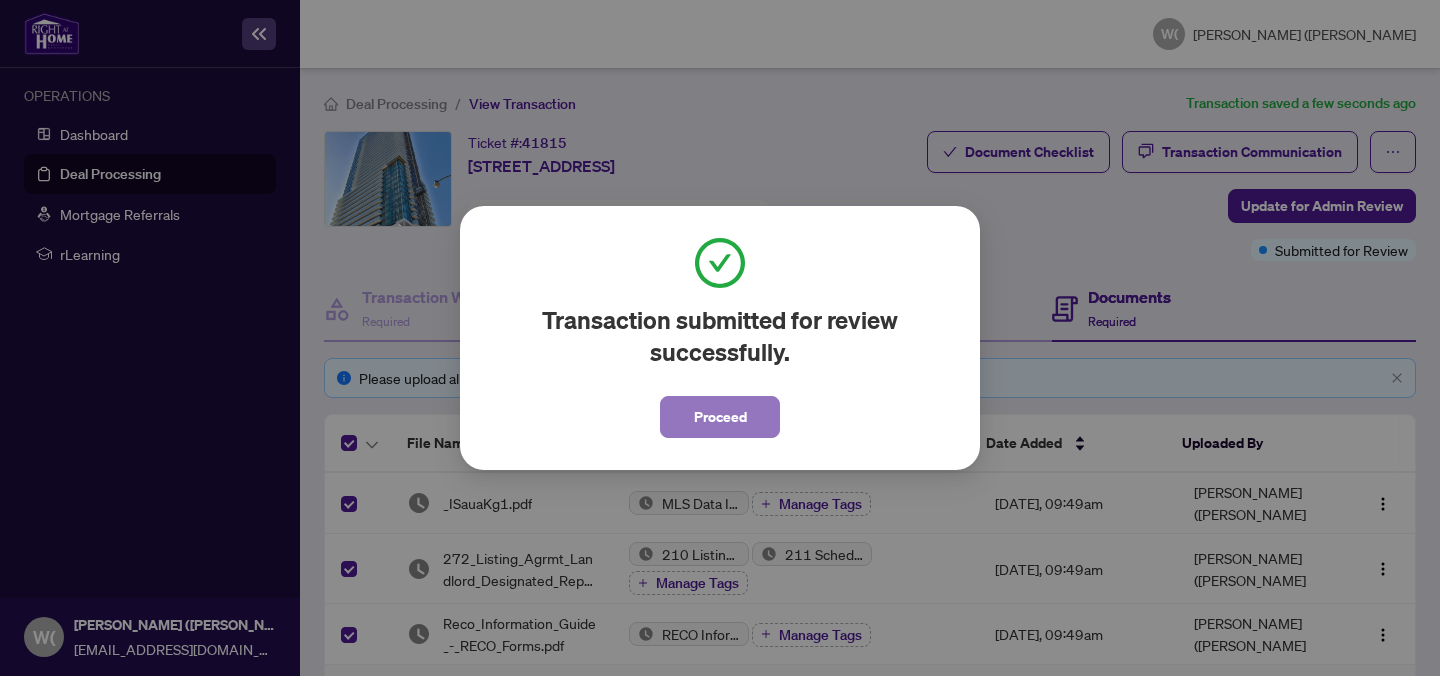 click on "Proceed" at bounding box center (720, 417) 